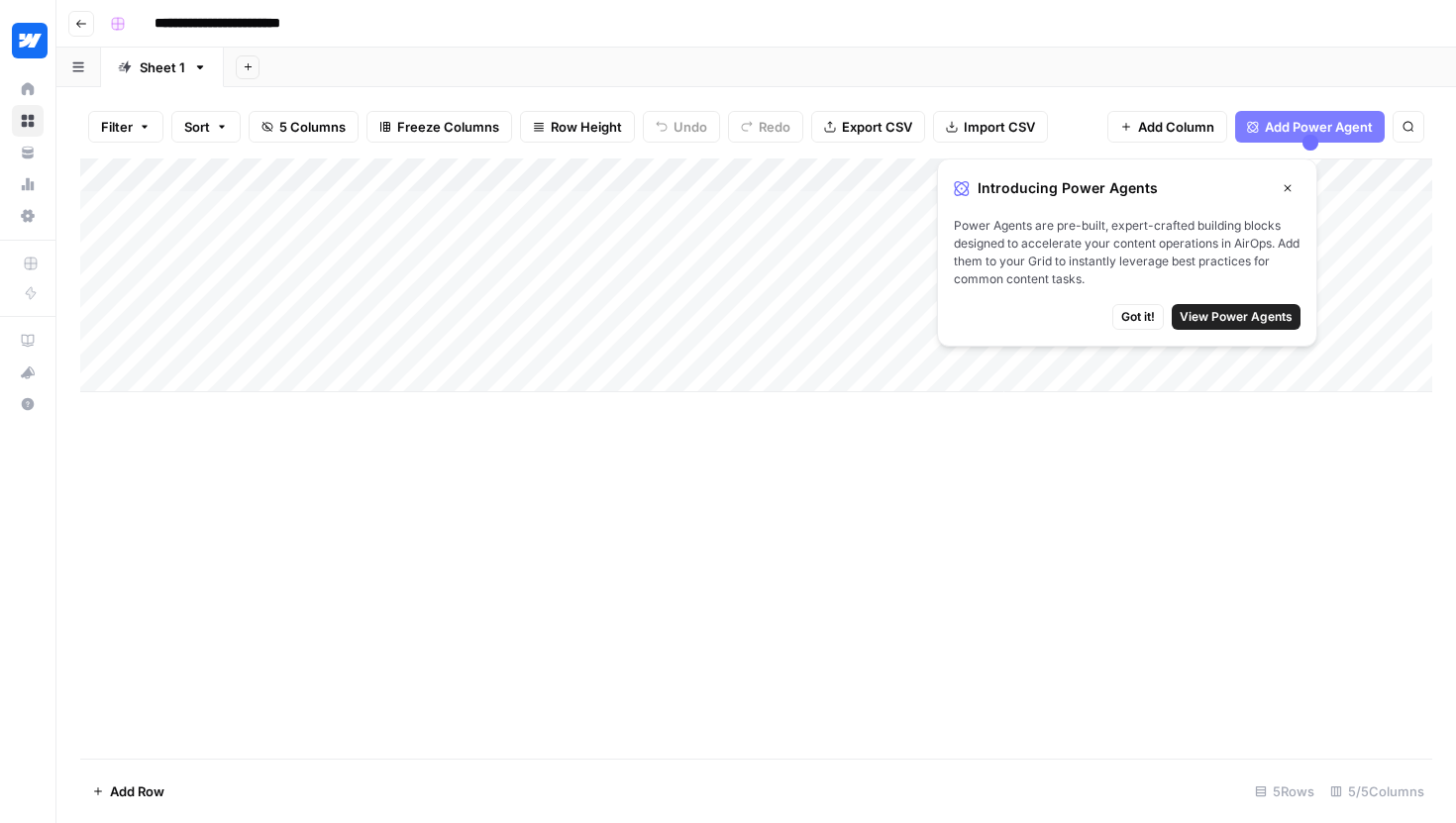 scroll, scrollTop: 0, scrollLeft: 0, axis: both 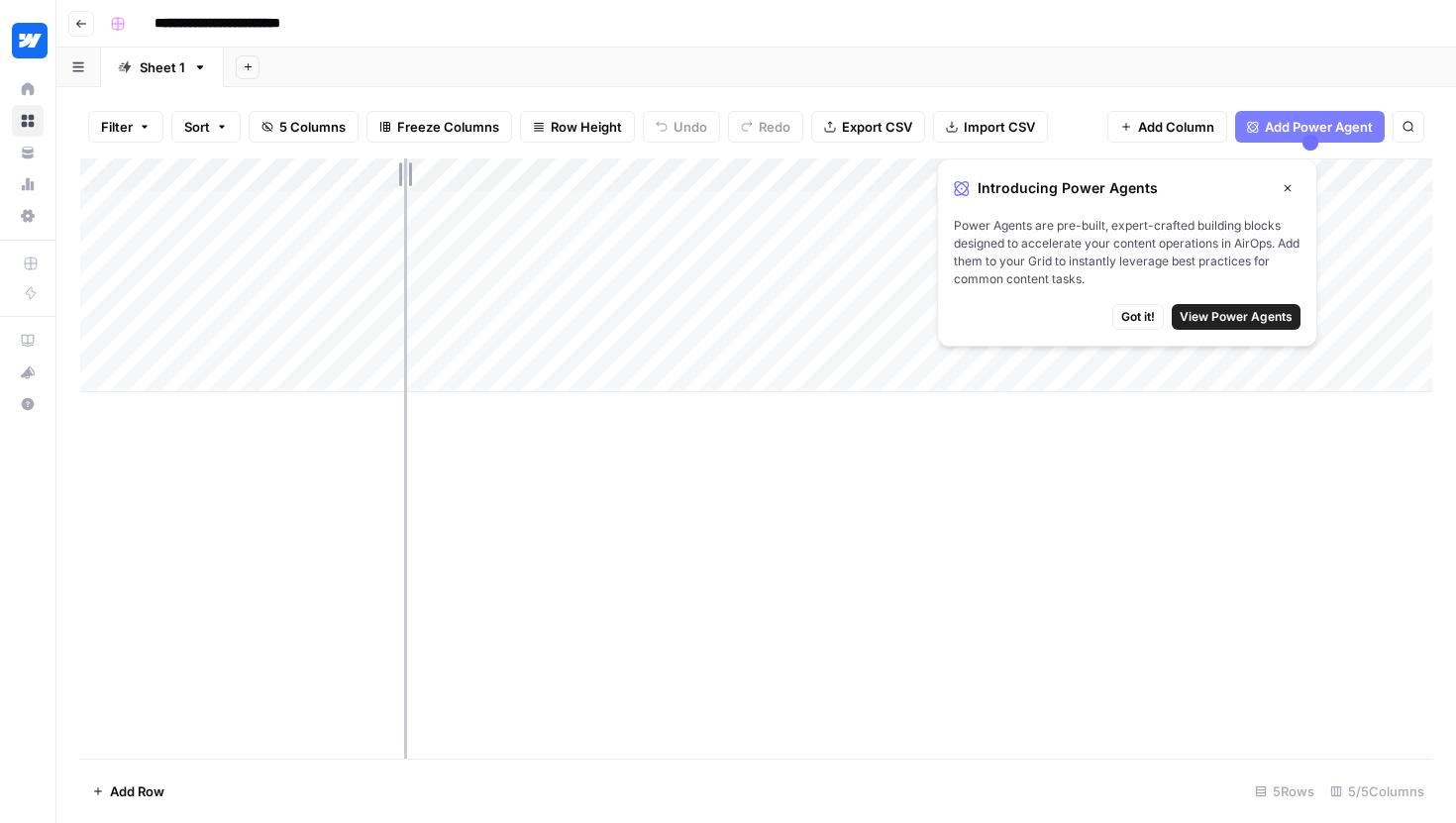 drag, startPoint x: 290, startPoint y: 173, endPoint x: 451, endPoint y: 173, distance: 161 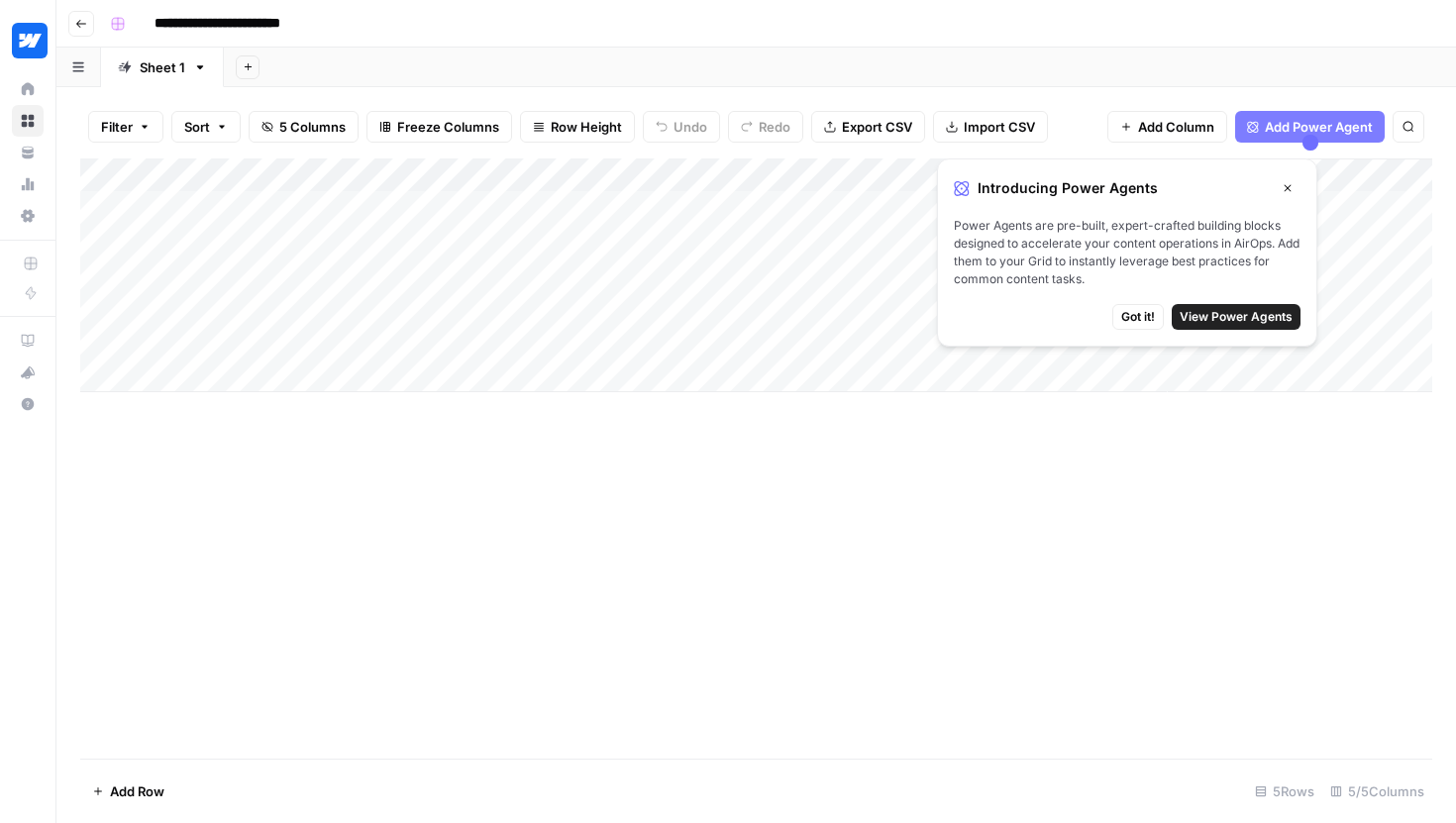 click on "Close" at bounding box center [1288, 188] 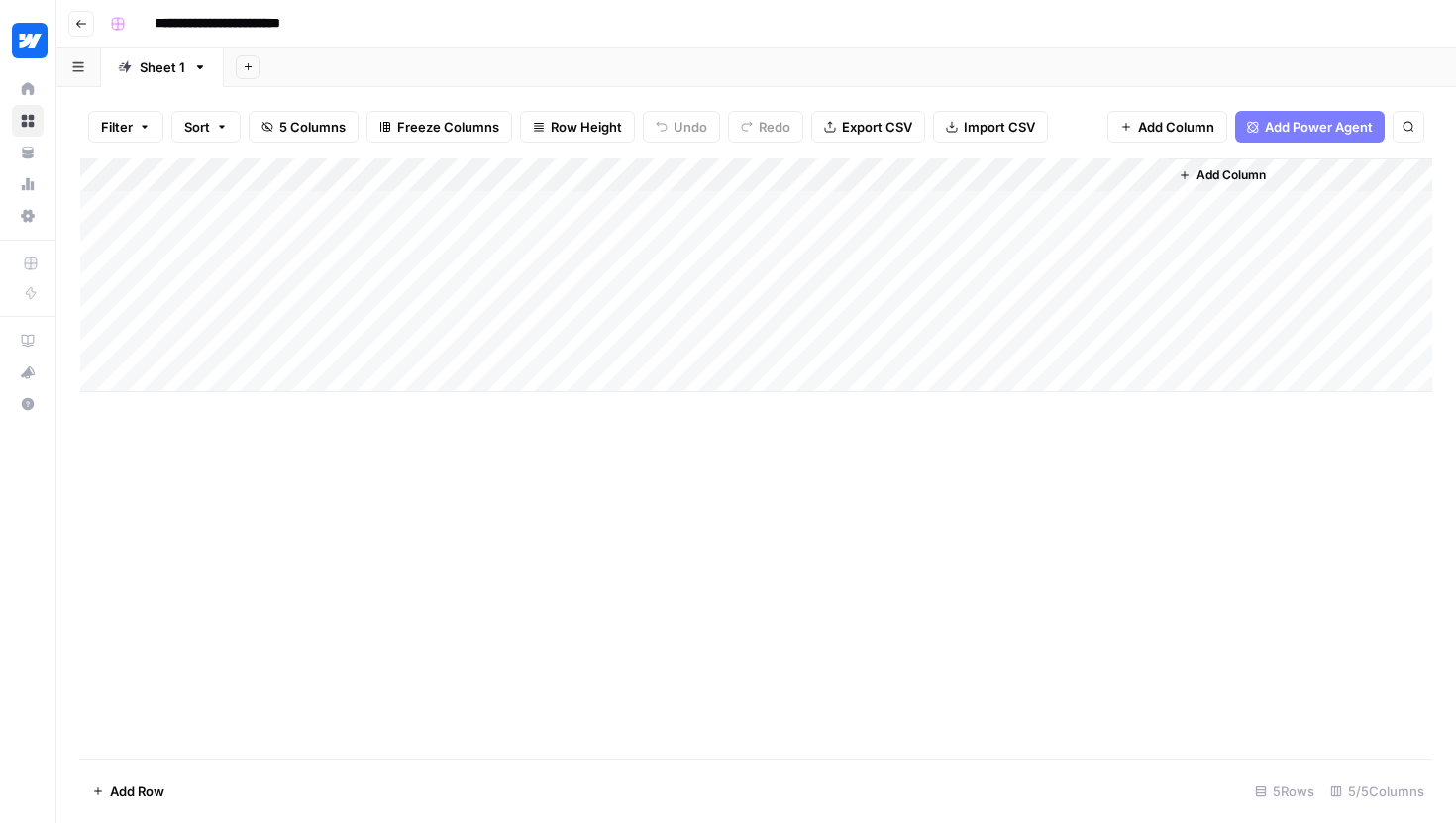 click on "Add Column" at bounding box center [756, 275] 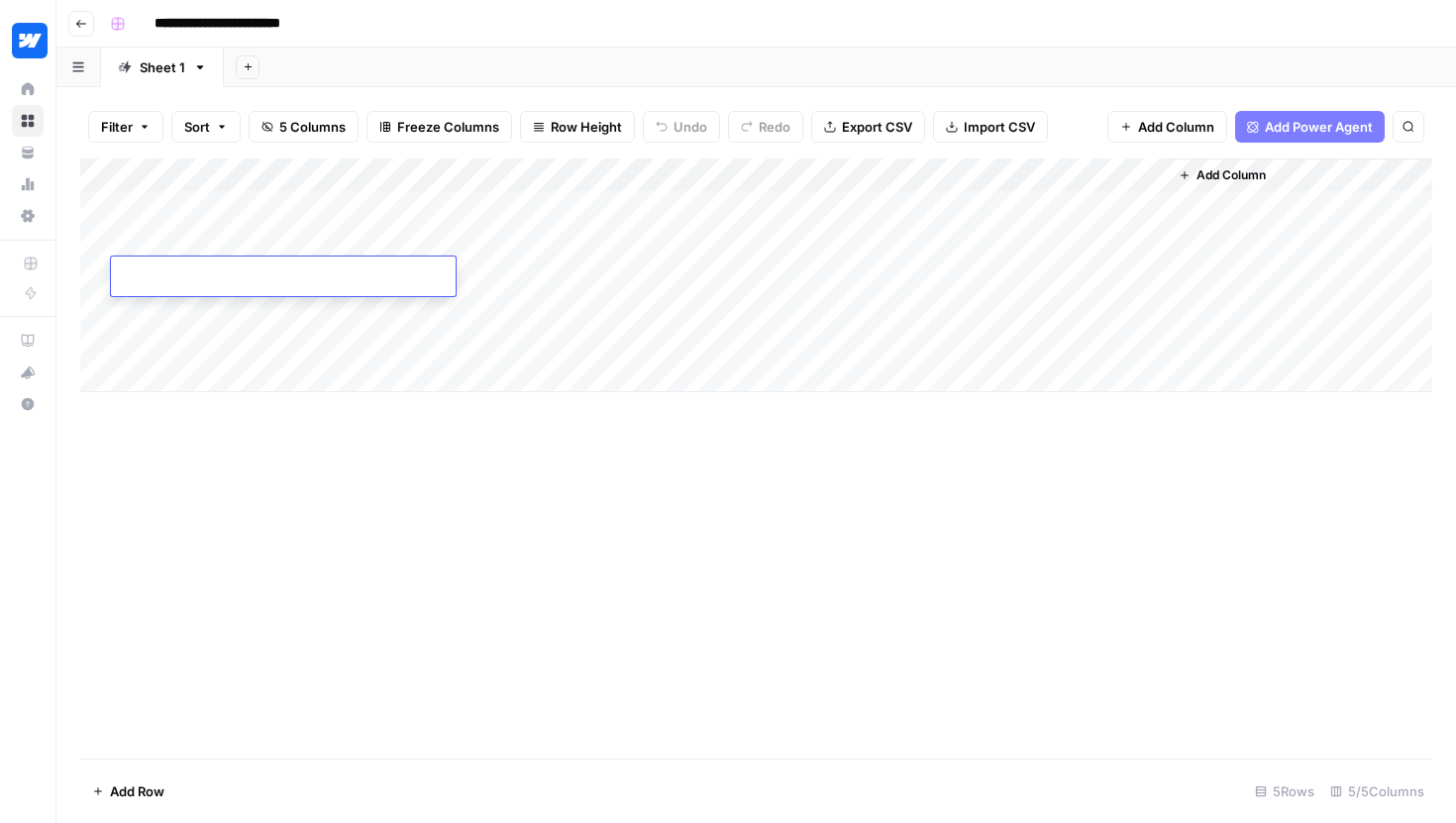 type on "**********" 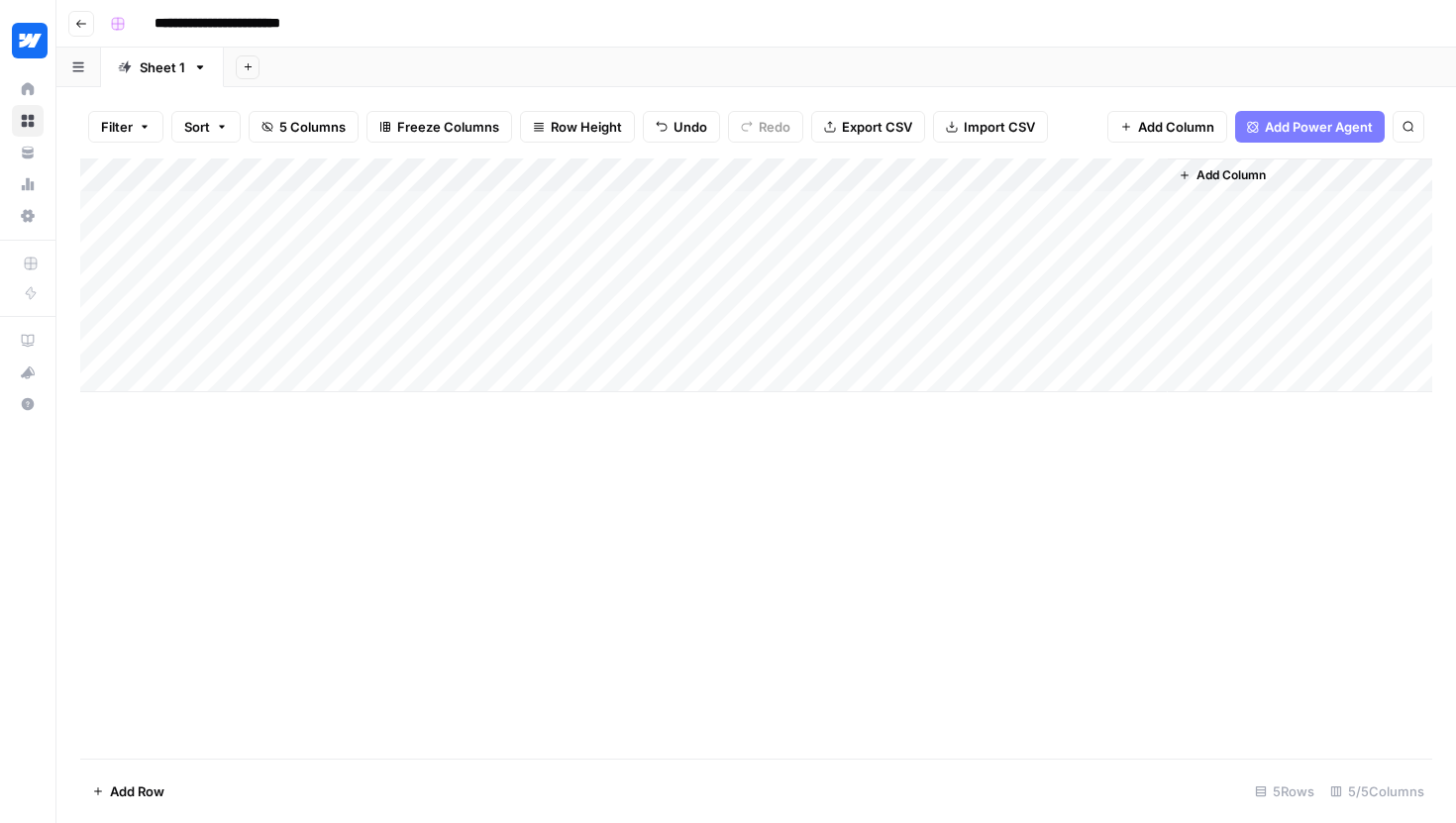 click on "Add Column" at bounding box center (756, 275) 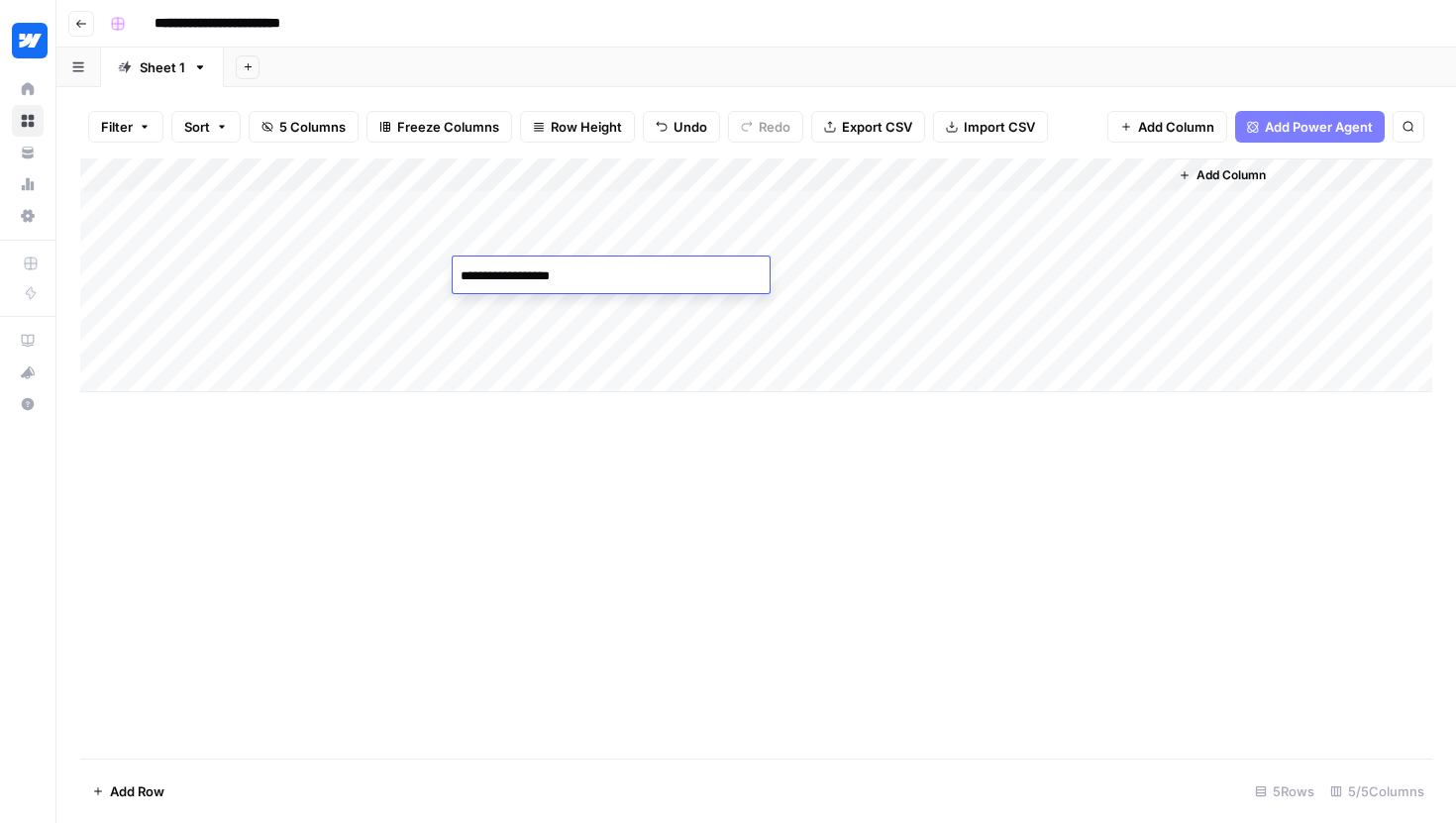 type on "**********" 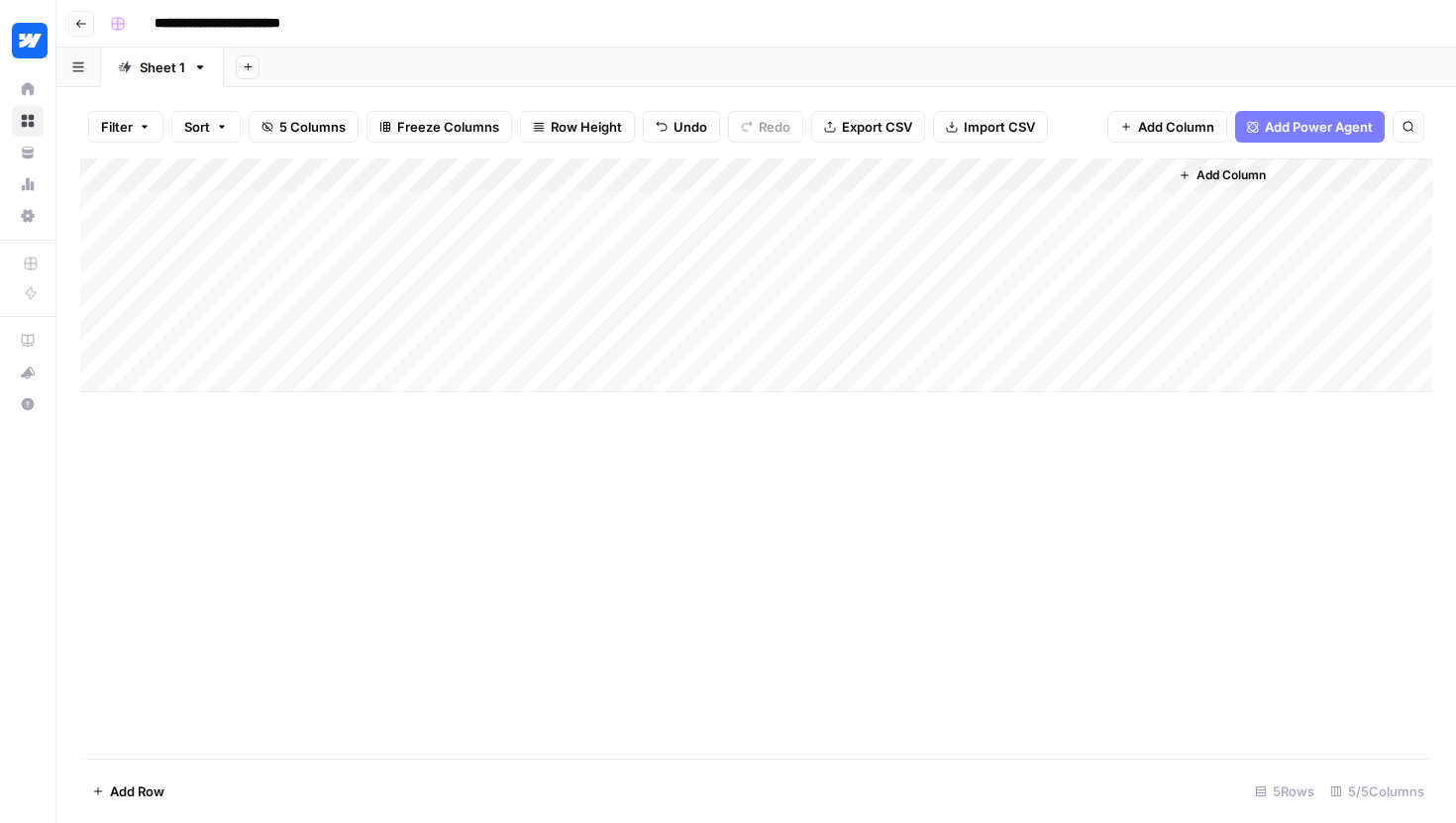 click on "Add Column" at bounding box center (756, 275) 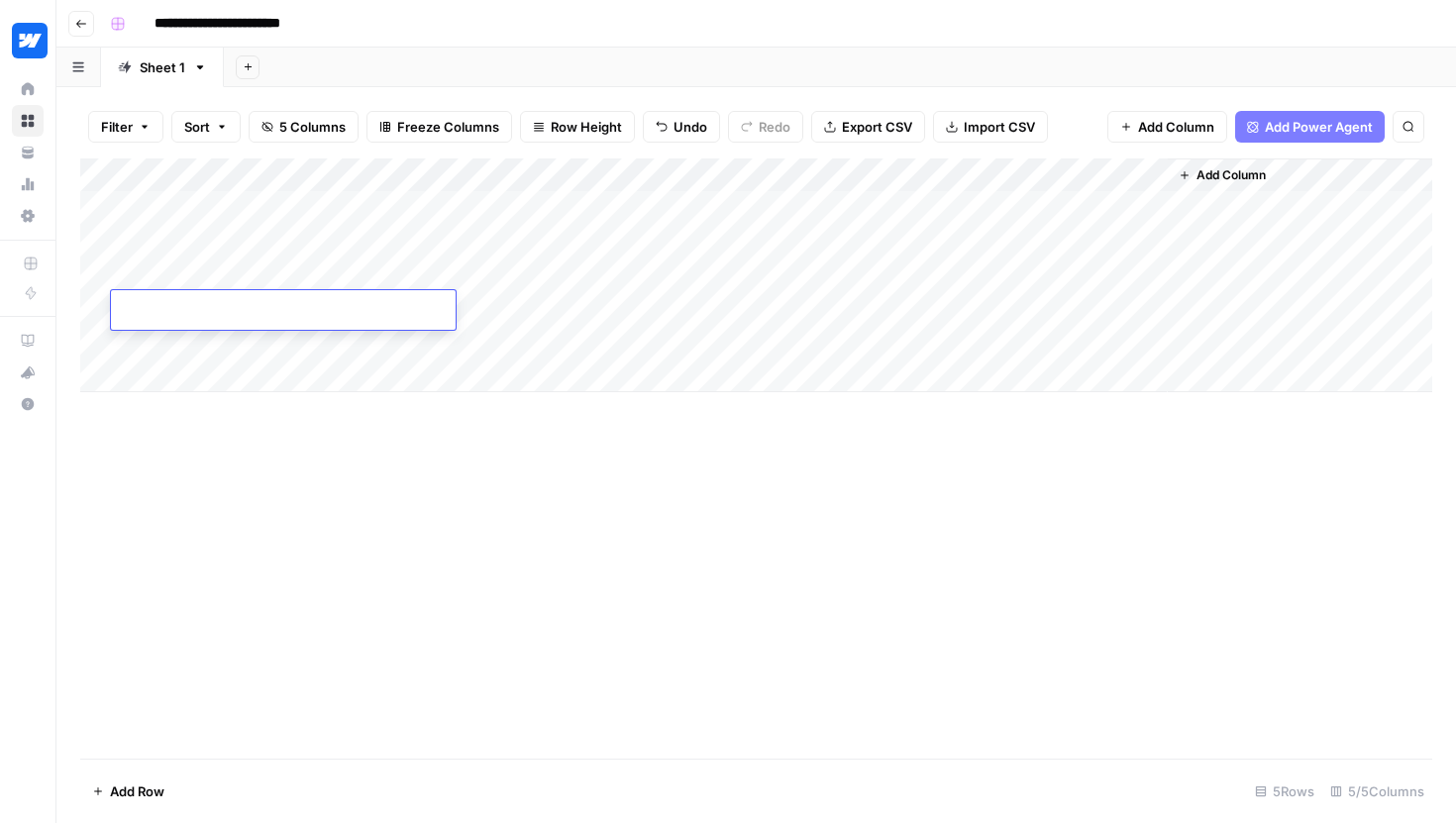 click at bounding box center (277, 314) 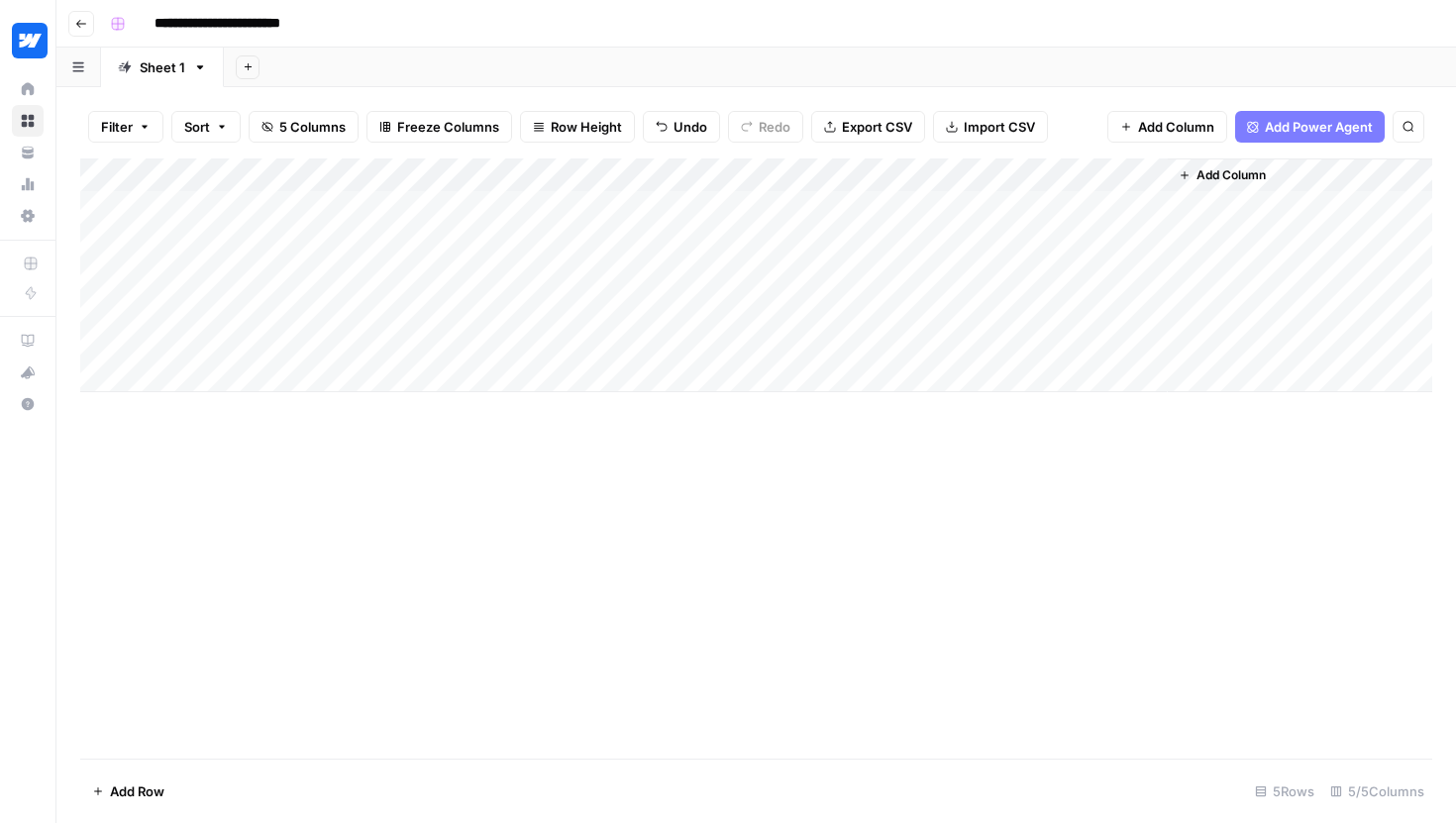click on "Add Column" at bounding box center (756, 275) 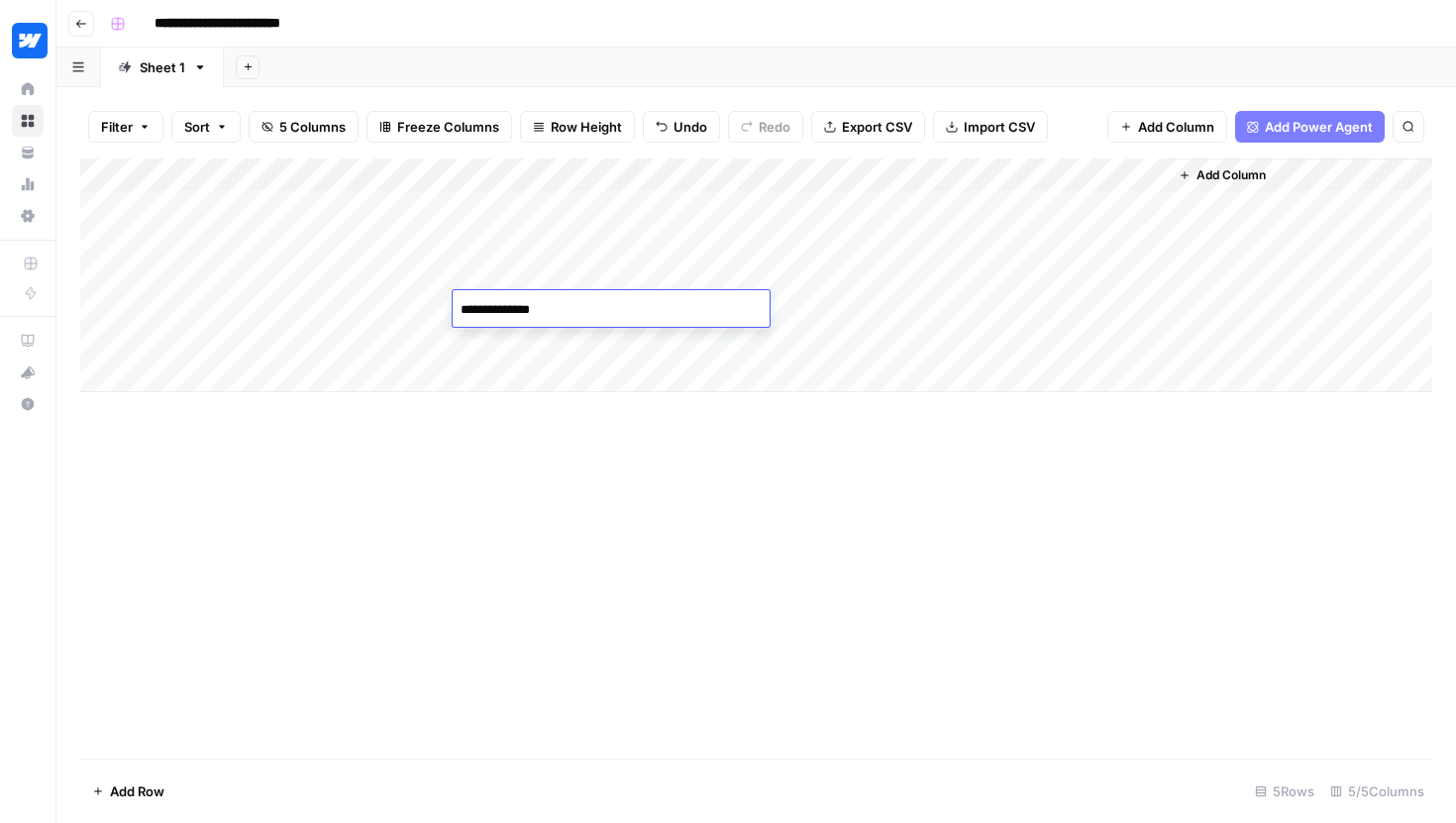type on "**********" 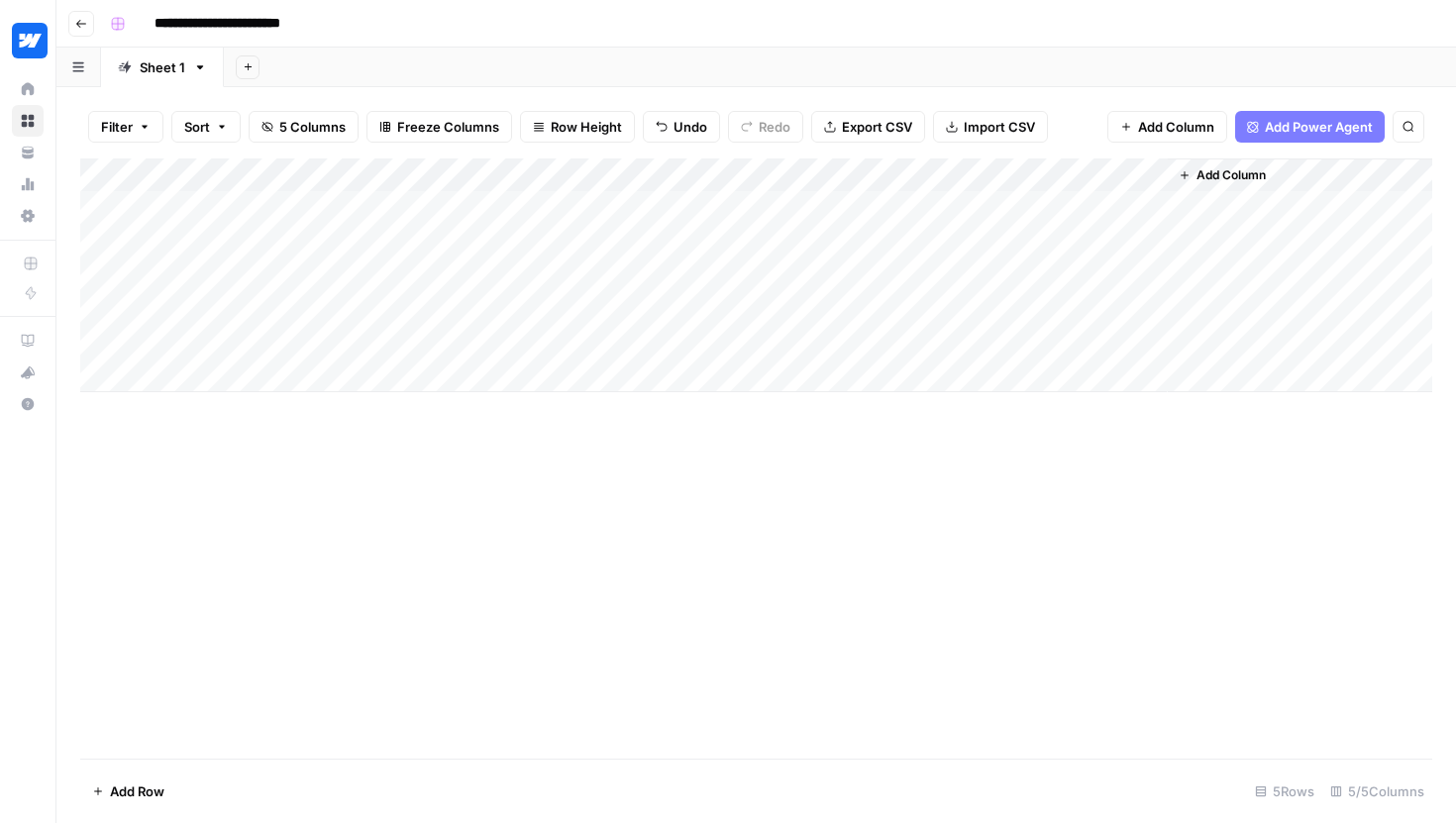 click on "Add Column" at bounding box center [756, 275] 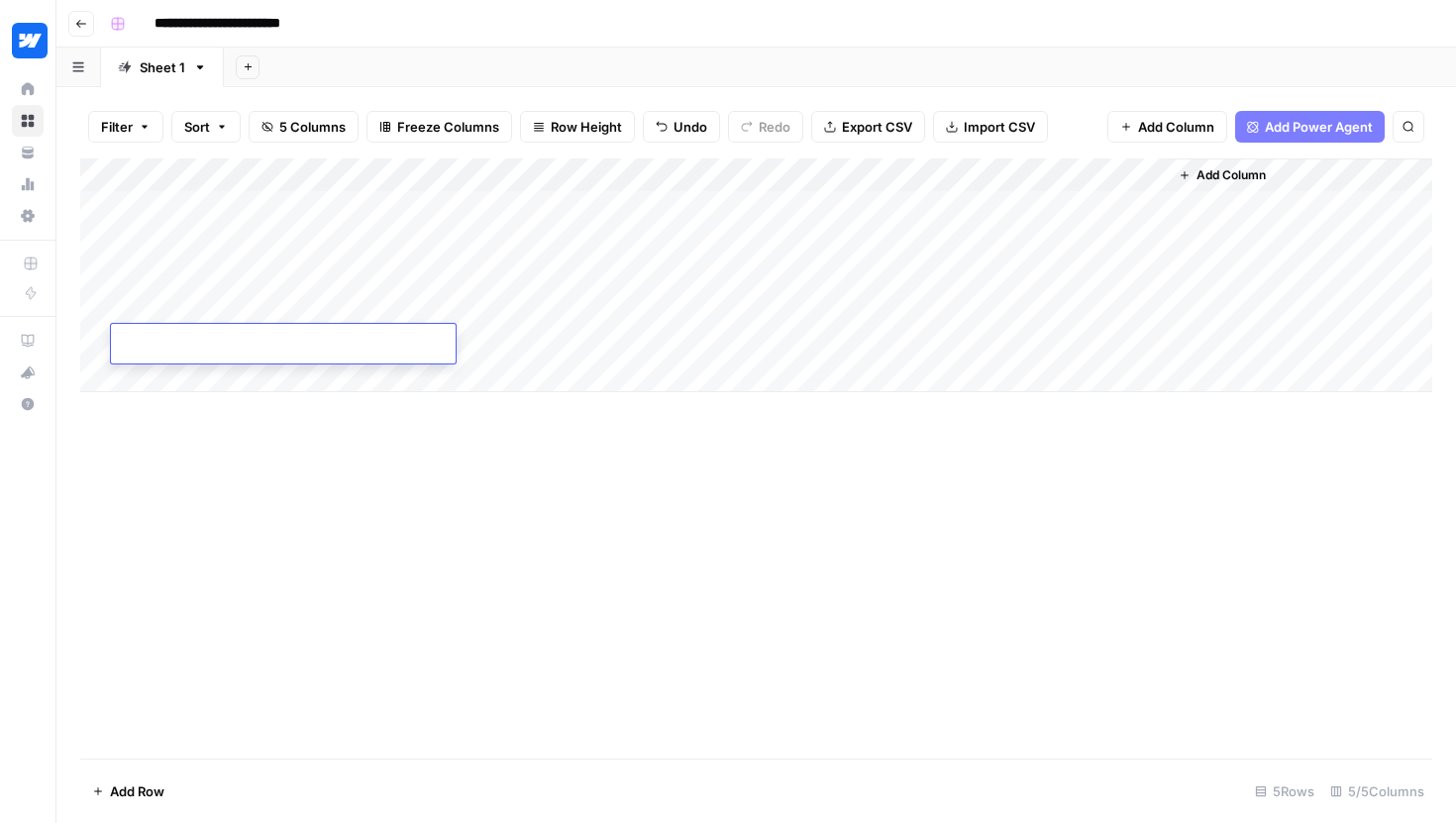 click at bounding box center (277, 348) 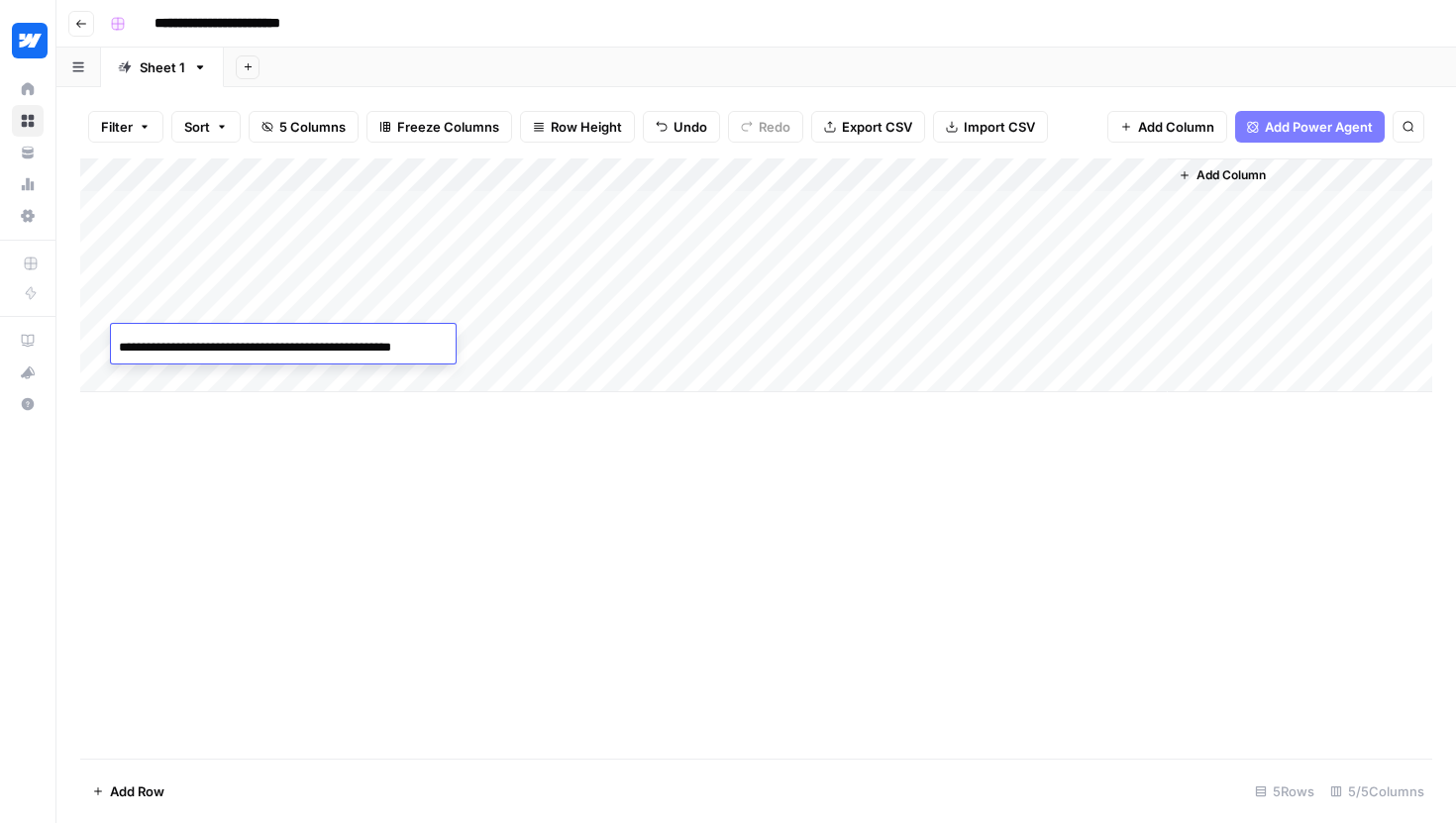 scroll, scrollTop: 0, scrollLeft: 30, axis: horizontal 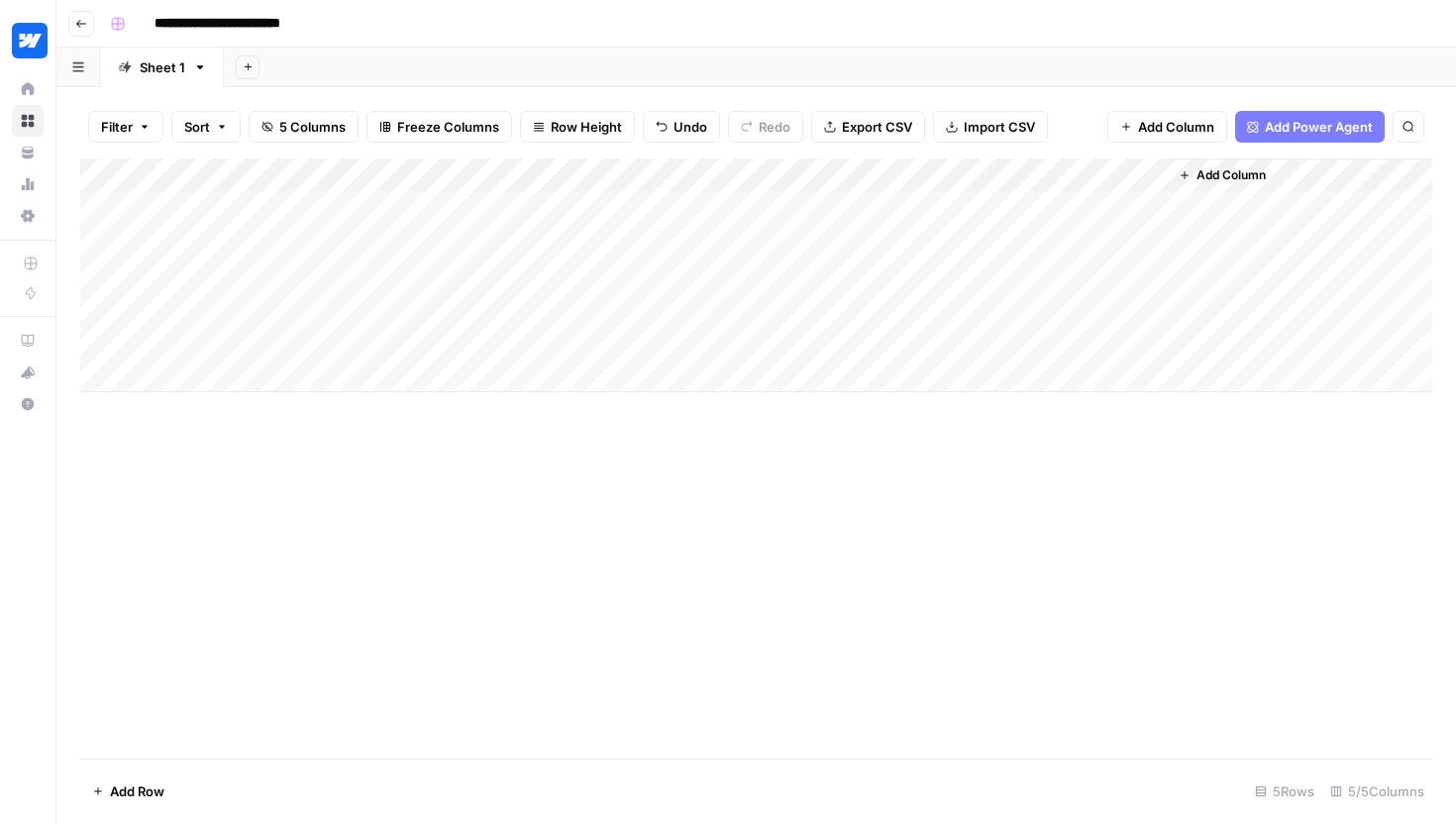 click on "Add Column" at bounding box center [756, 275] 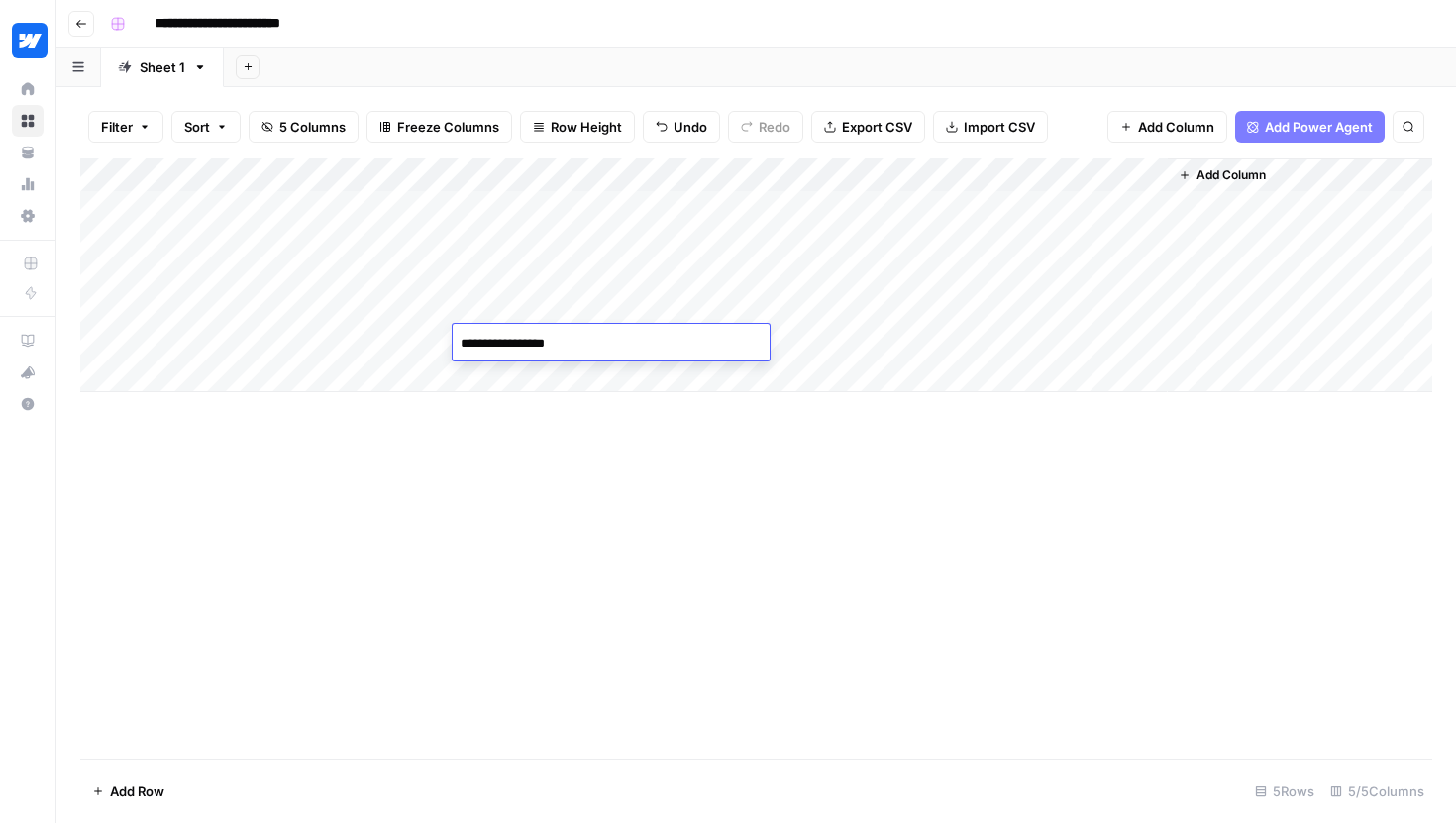 type on "**********" 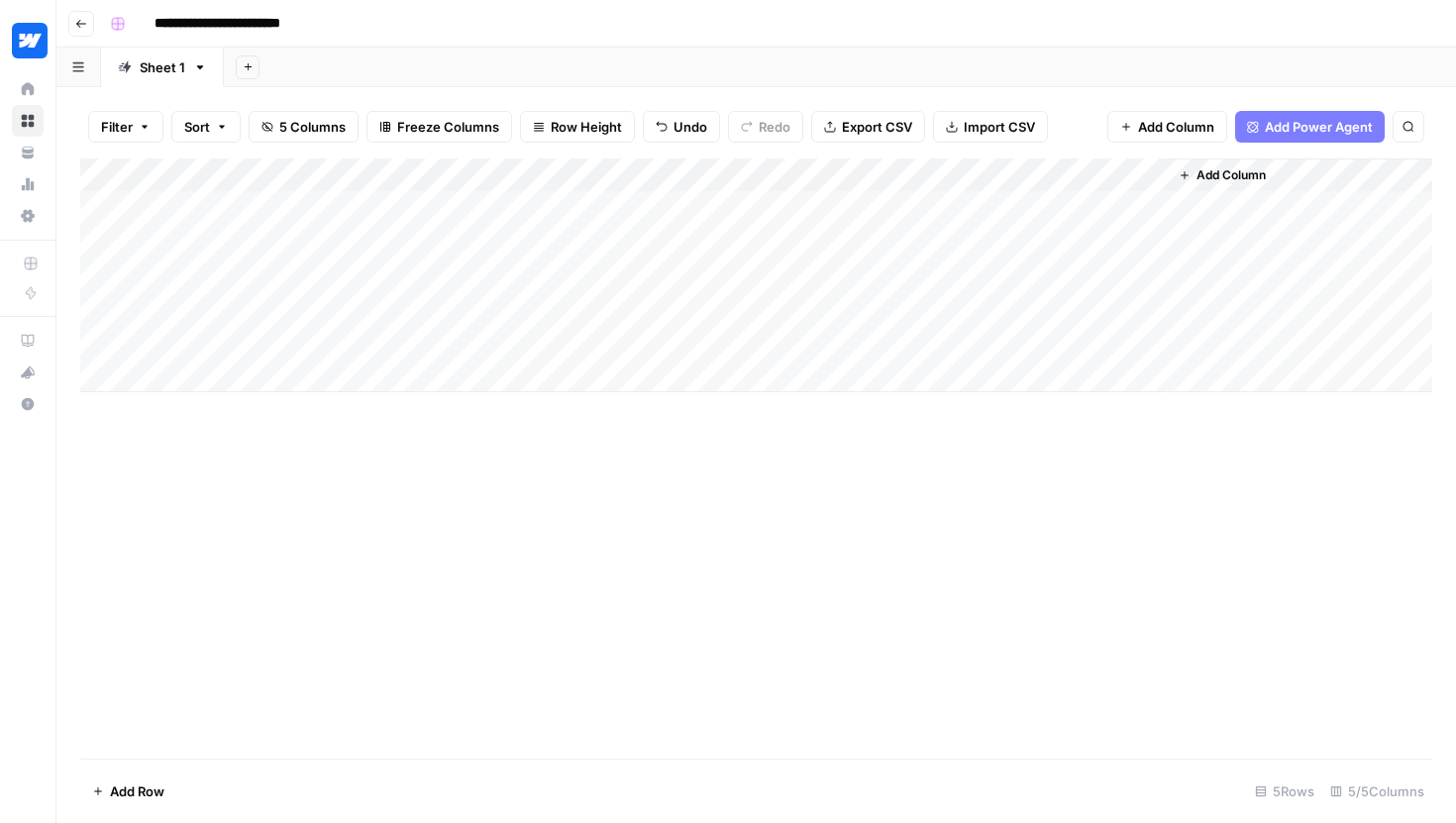 click on "Add Column" at bounding box center [756, 275] 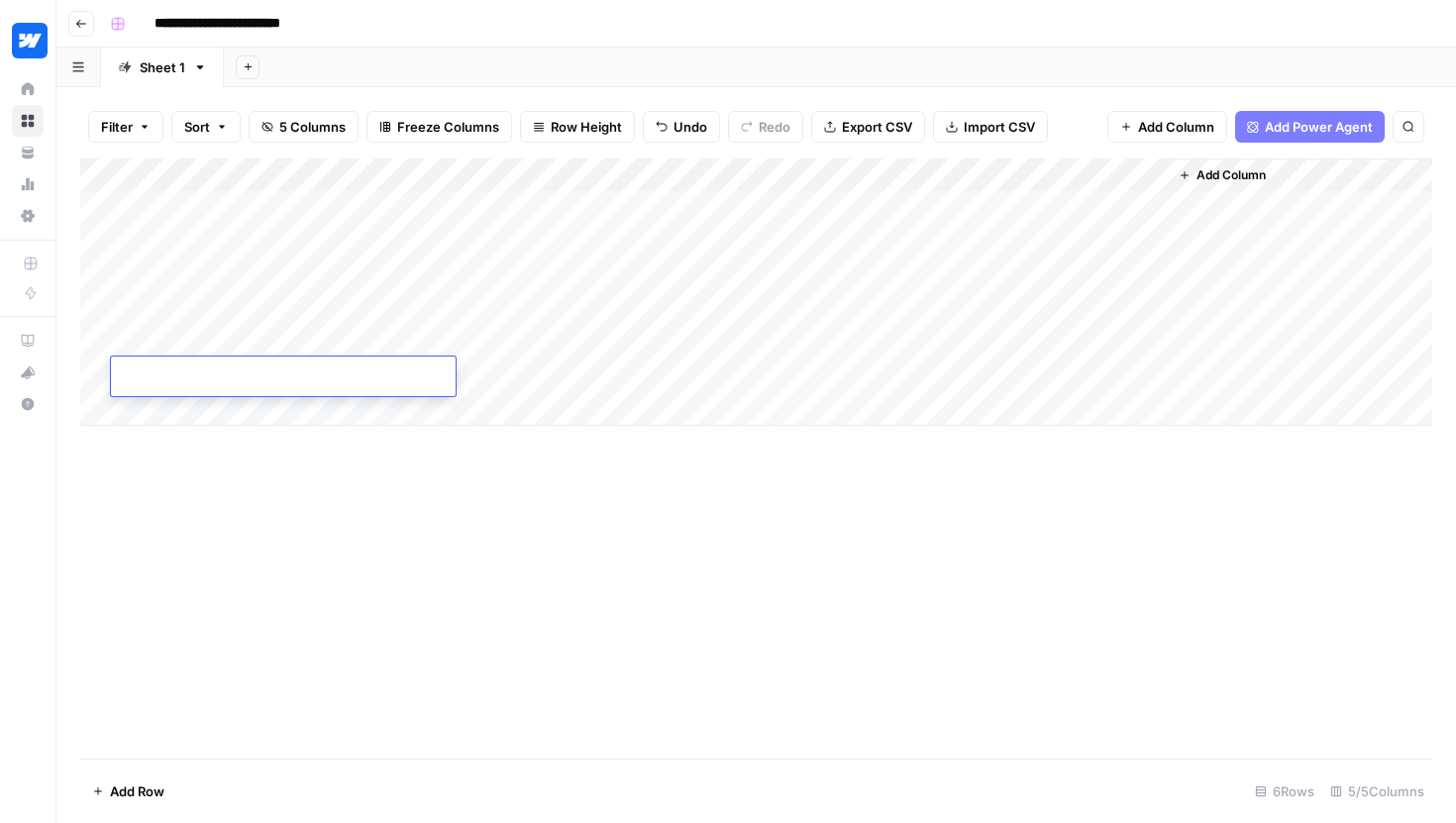 click on "Add Column" at bounding box center [756, 292] 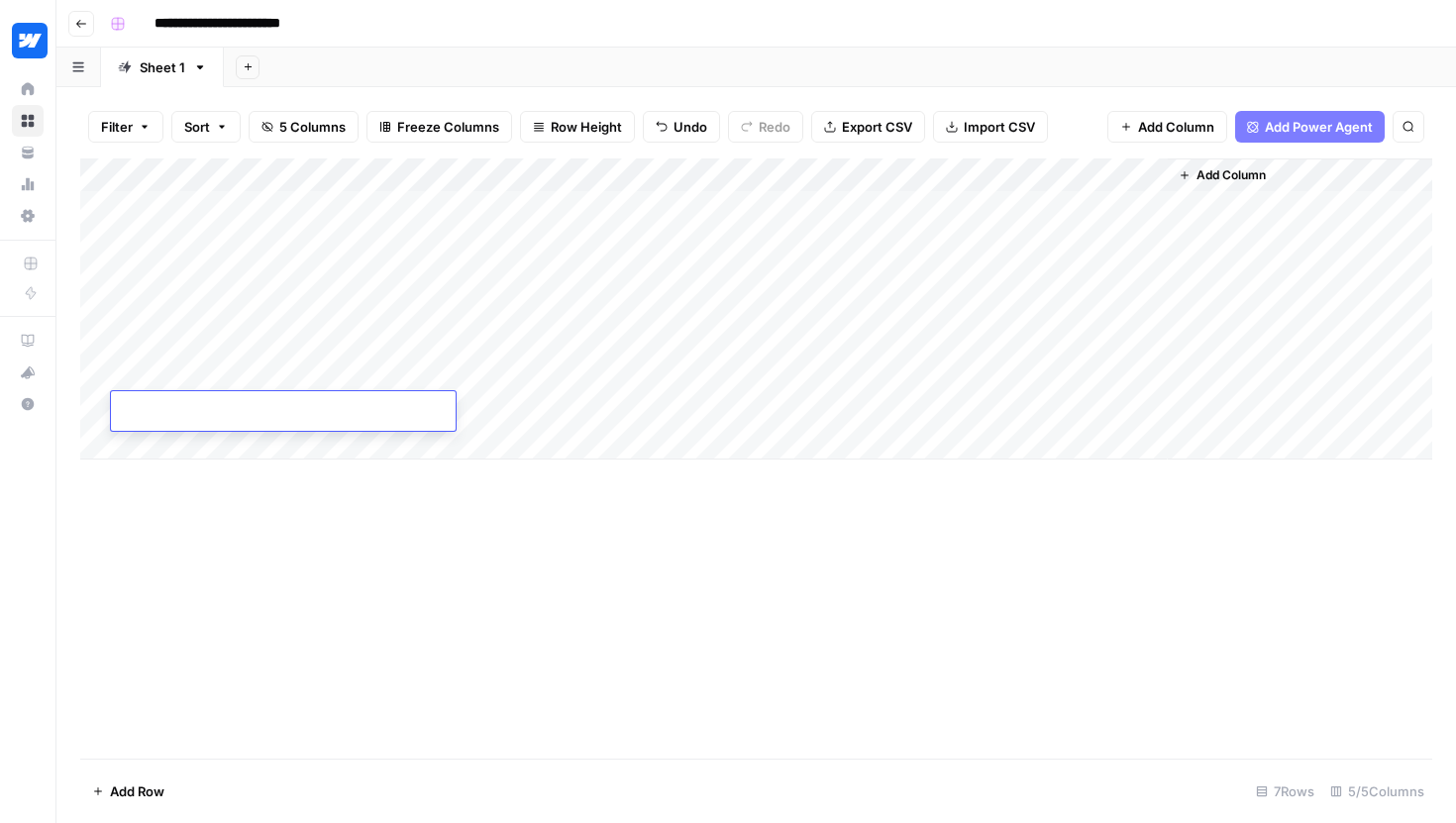 click on "Add Column" at bounding box center [756, 309] 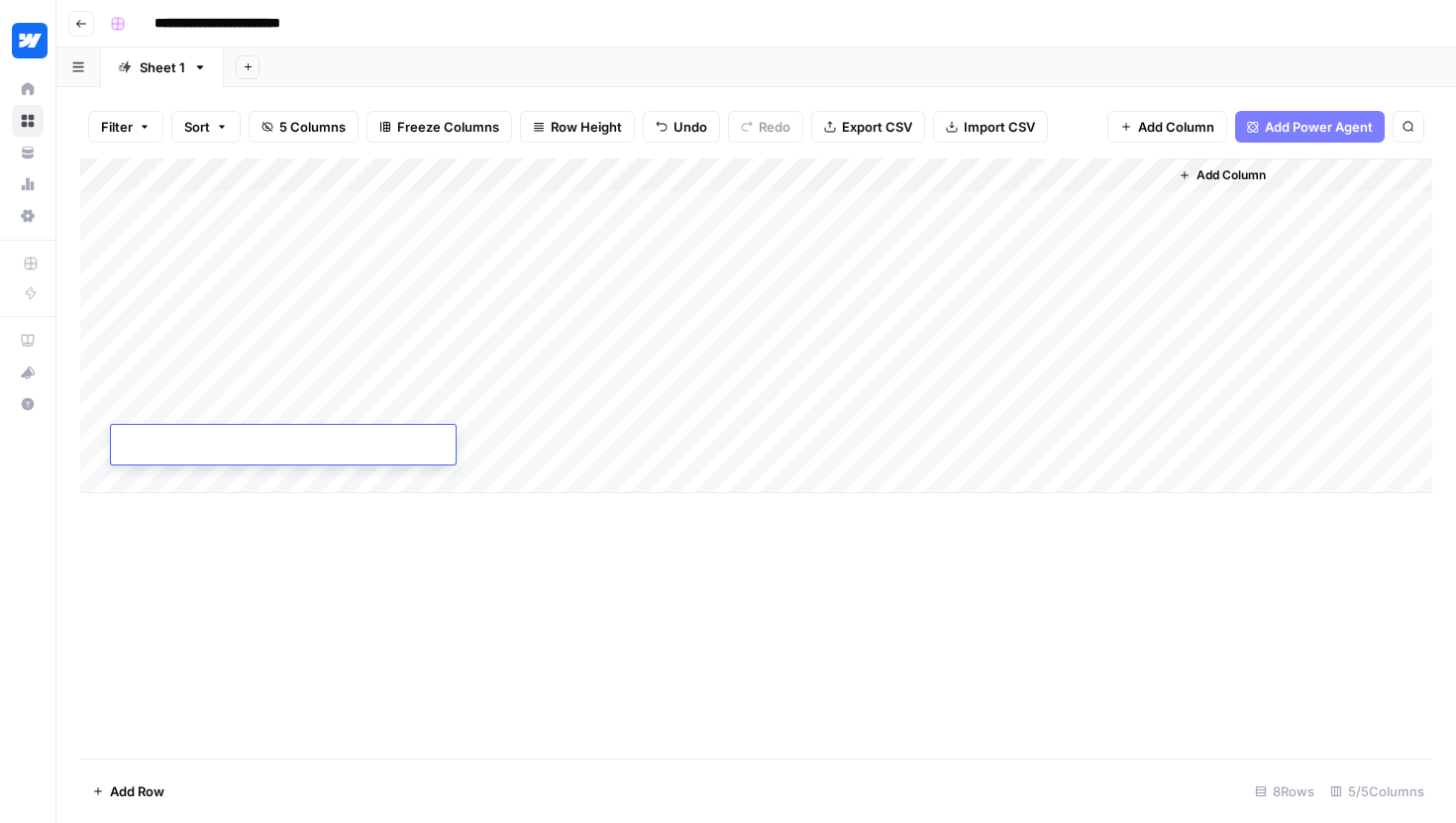 click on "Add Column" at bounding box center [756, 326] 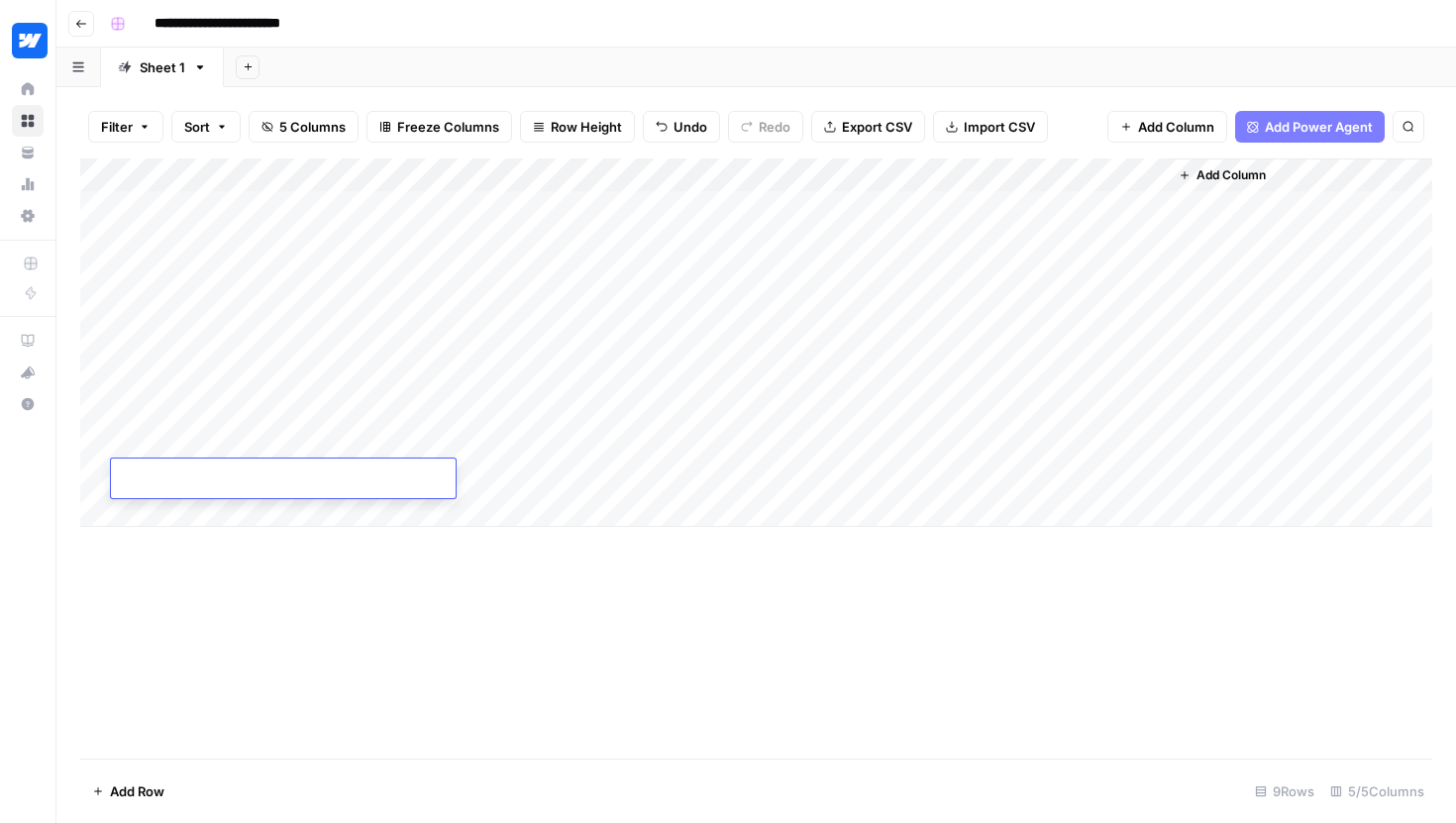 click on "Add Column" at bounding box center [756, 343] 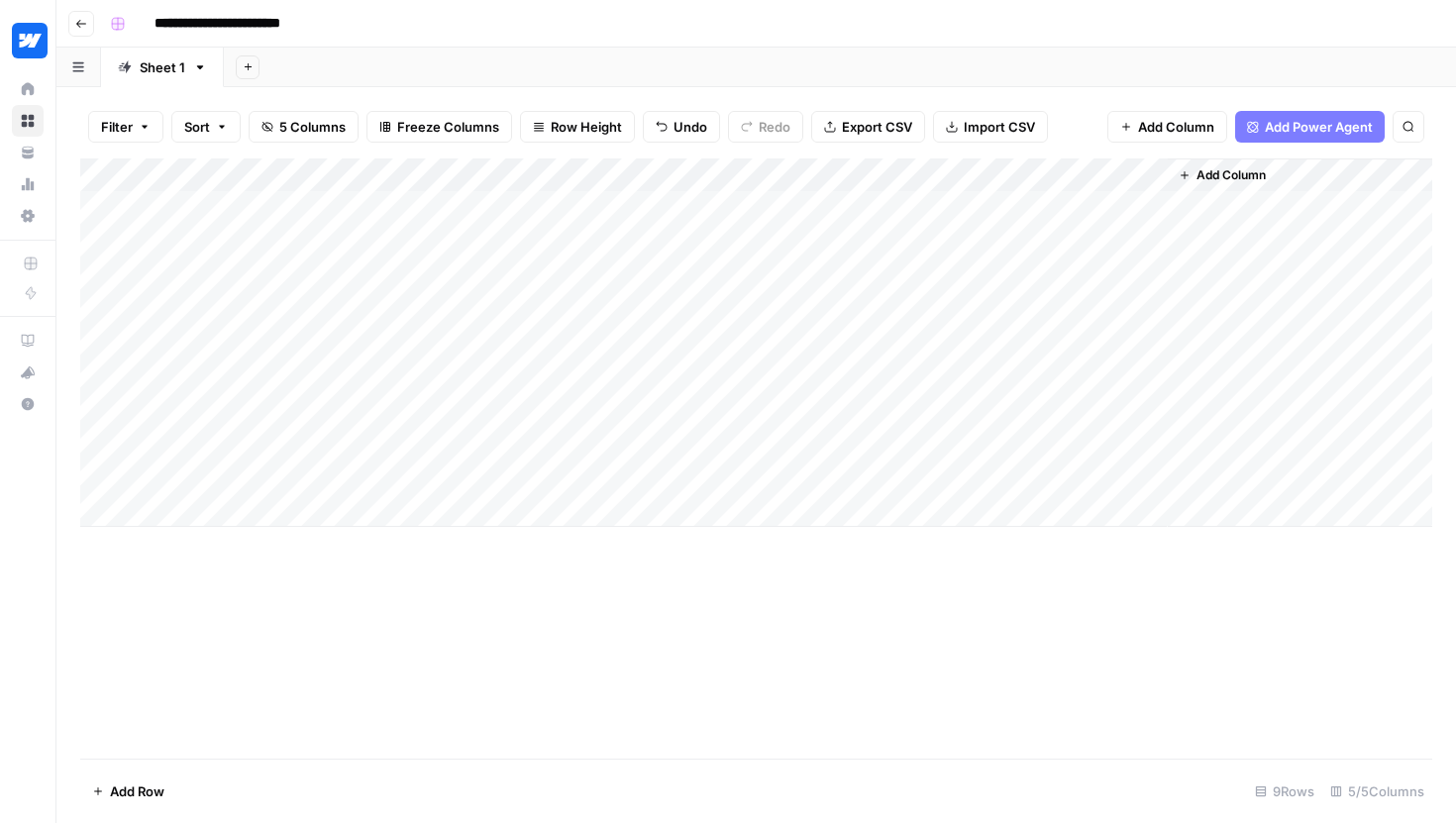 scroll, scrollTop: 0, scrollLeft: 0, axis: both 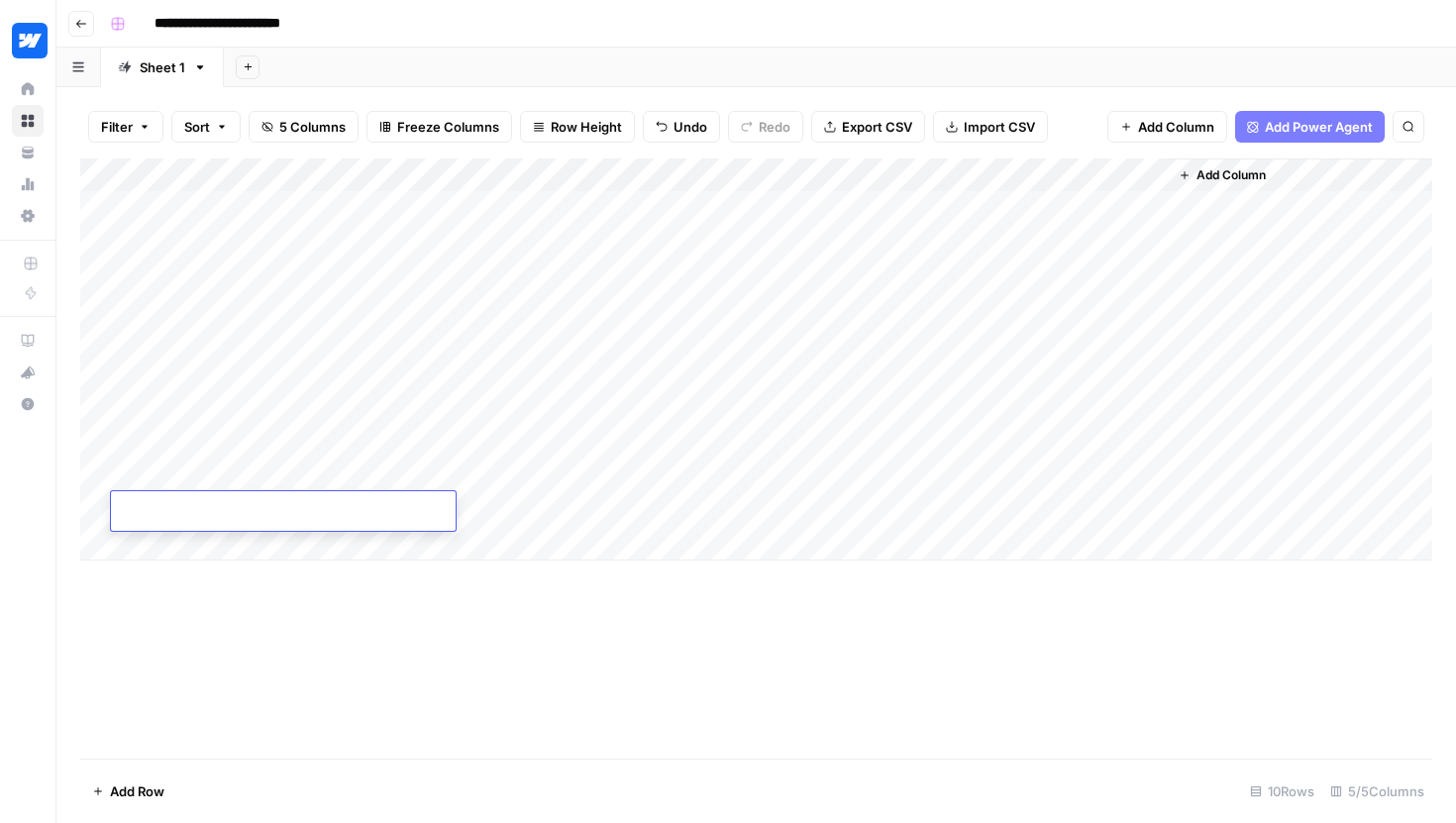 click on "Add Column" at bounding box center [756, 360] 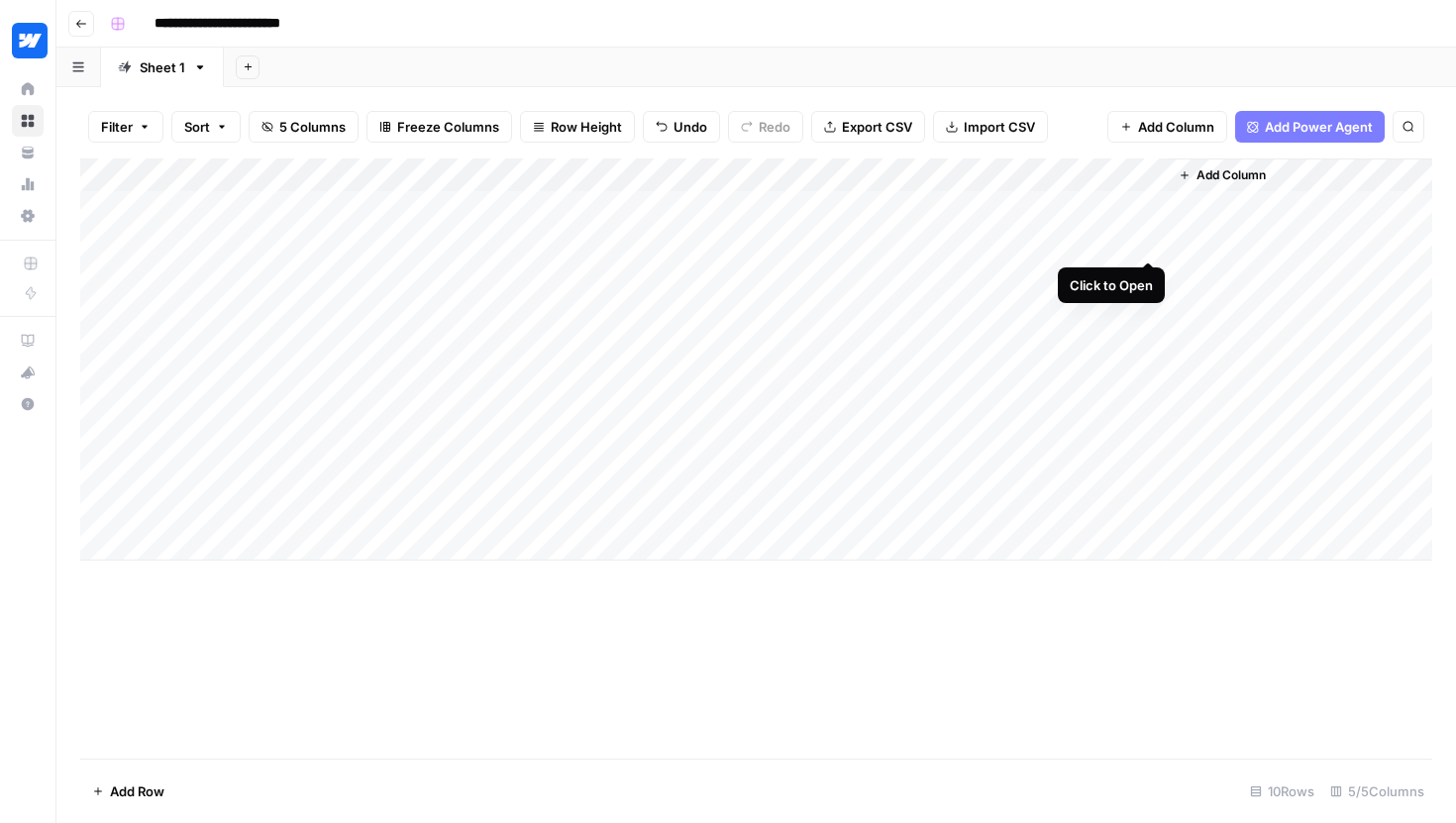 click on "Add Column" at bounding box center (756, 360) 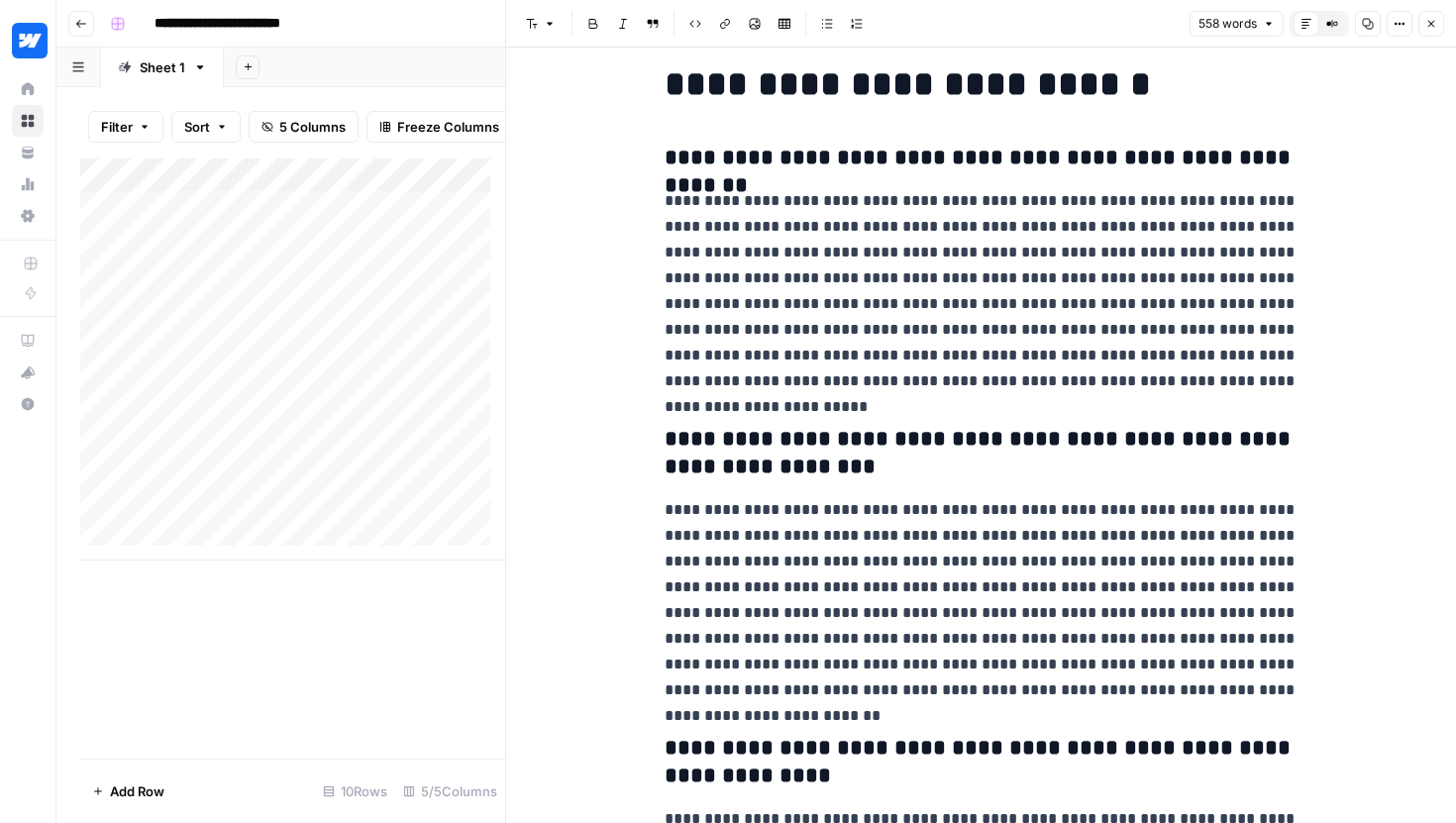scroll, scrollTop: 25, scrollLeft: 0, axis: vertical 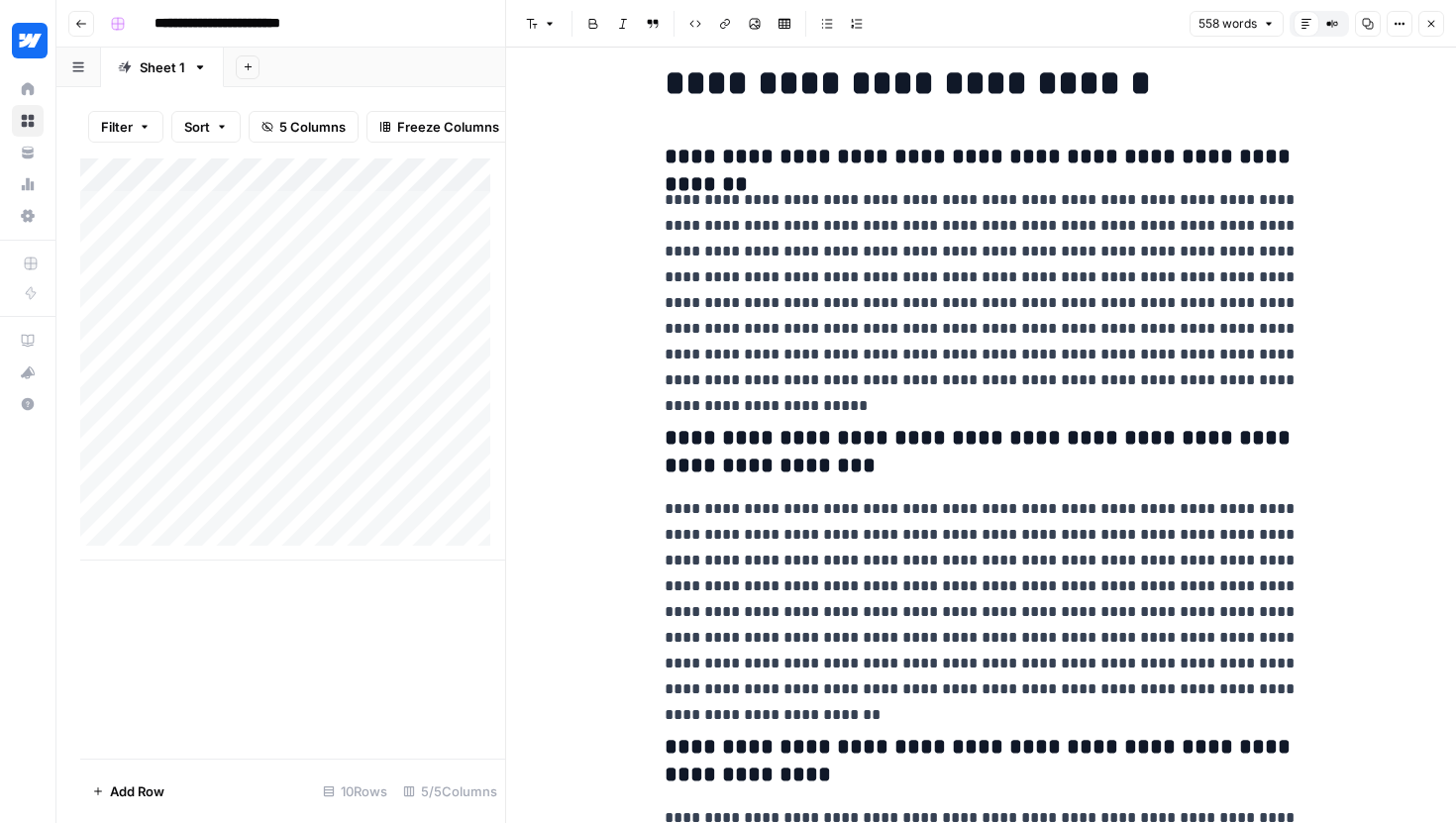 click 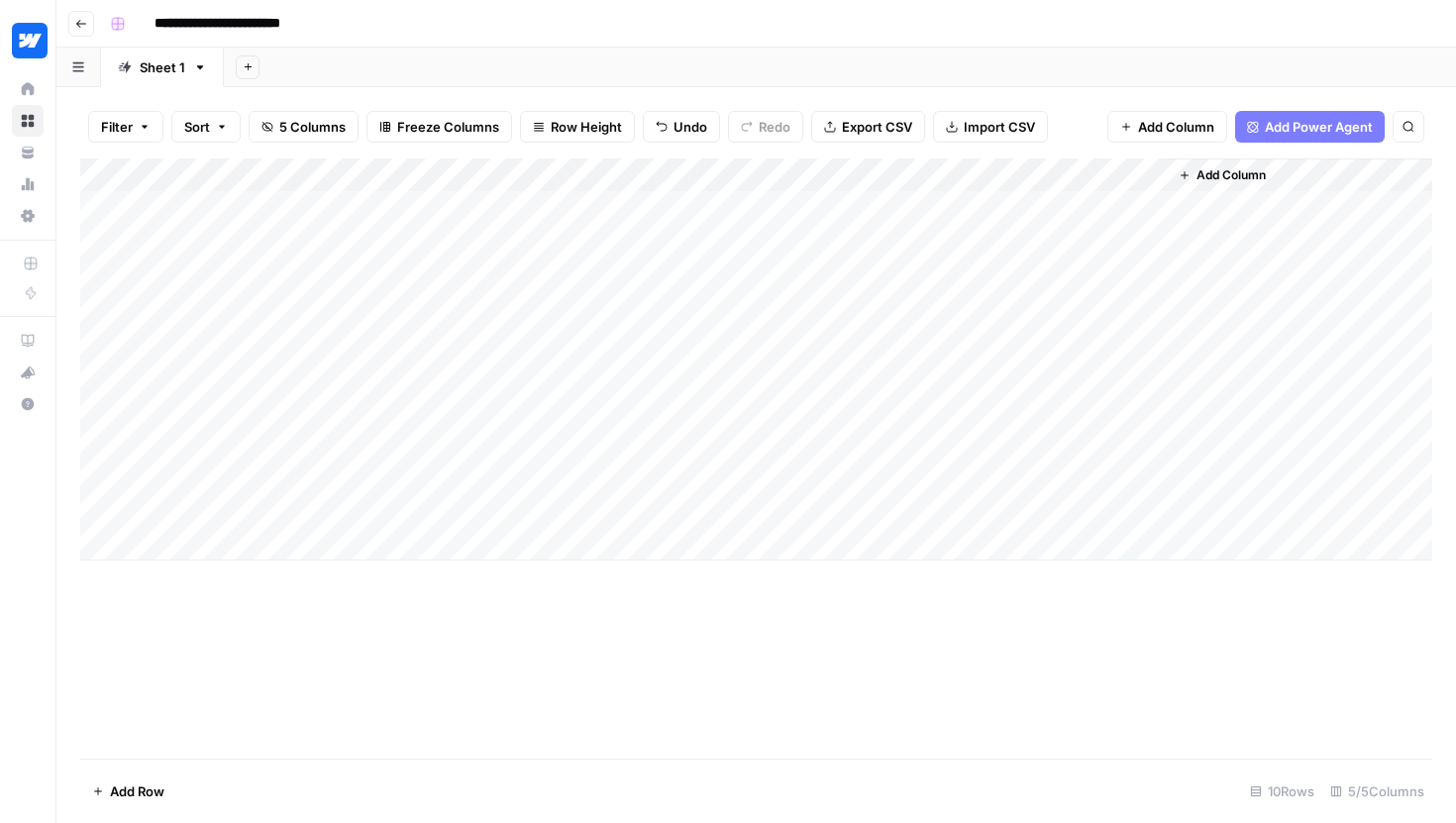 click on "Add Column" at bounding box center [756, 360] 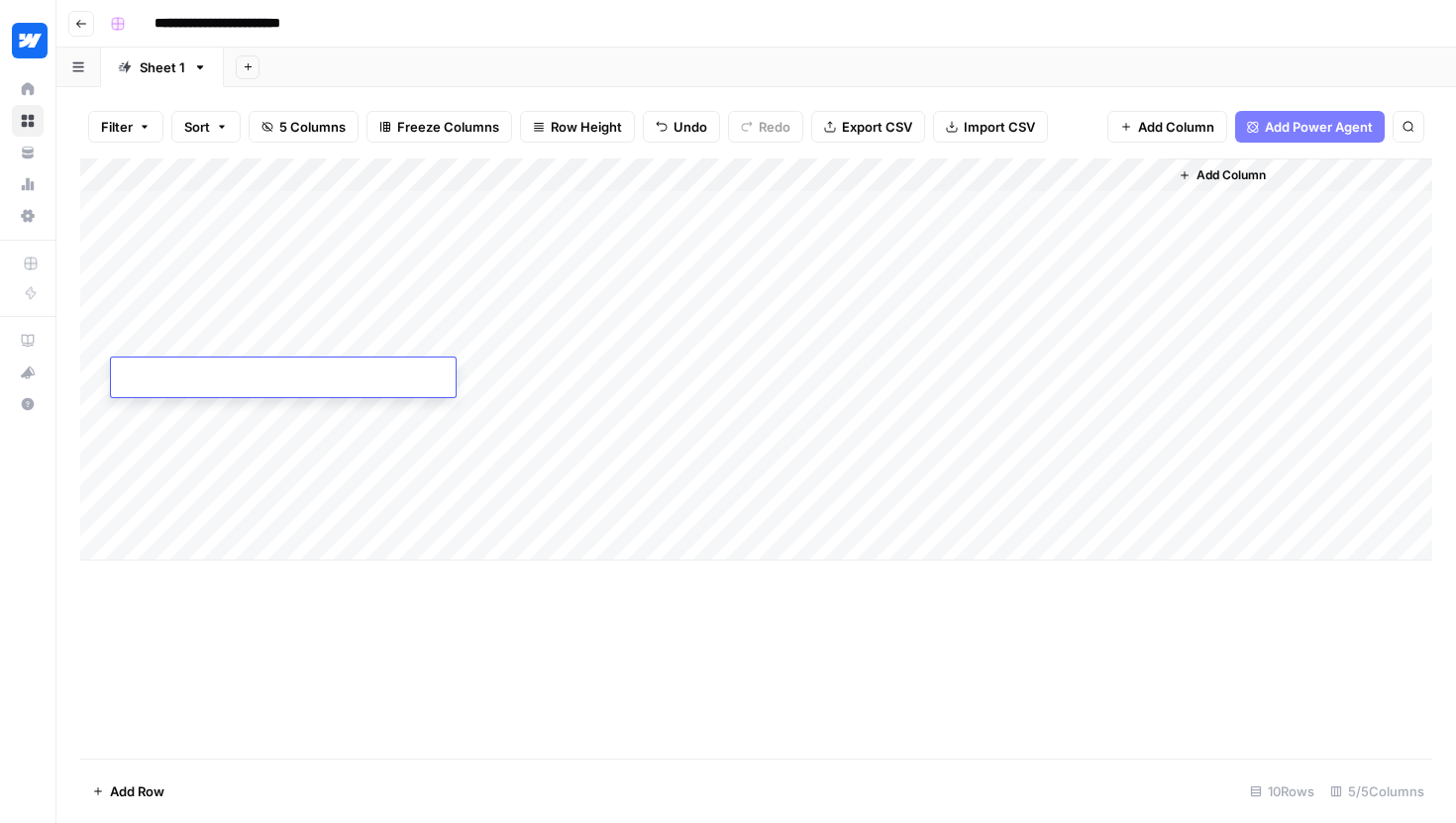 type on "**********" 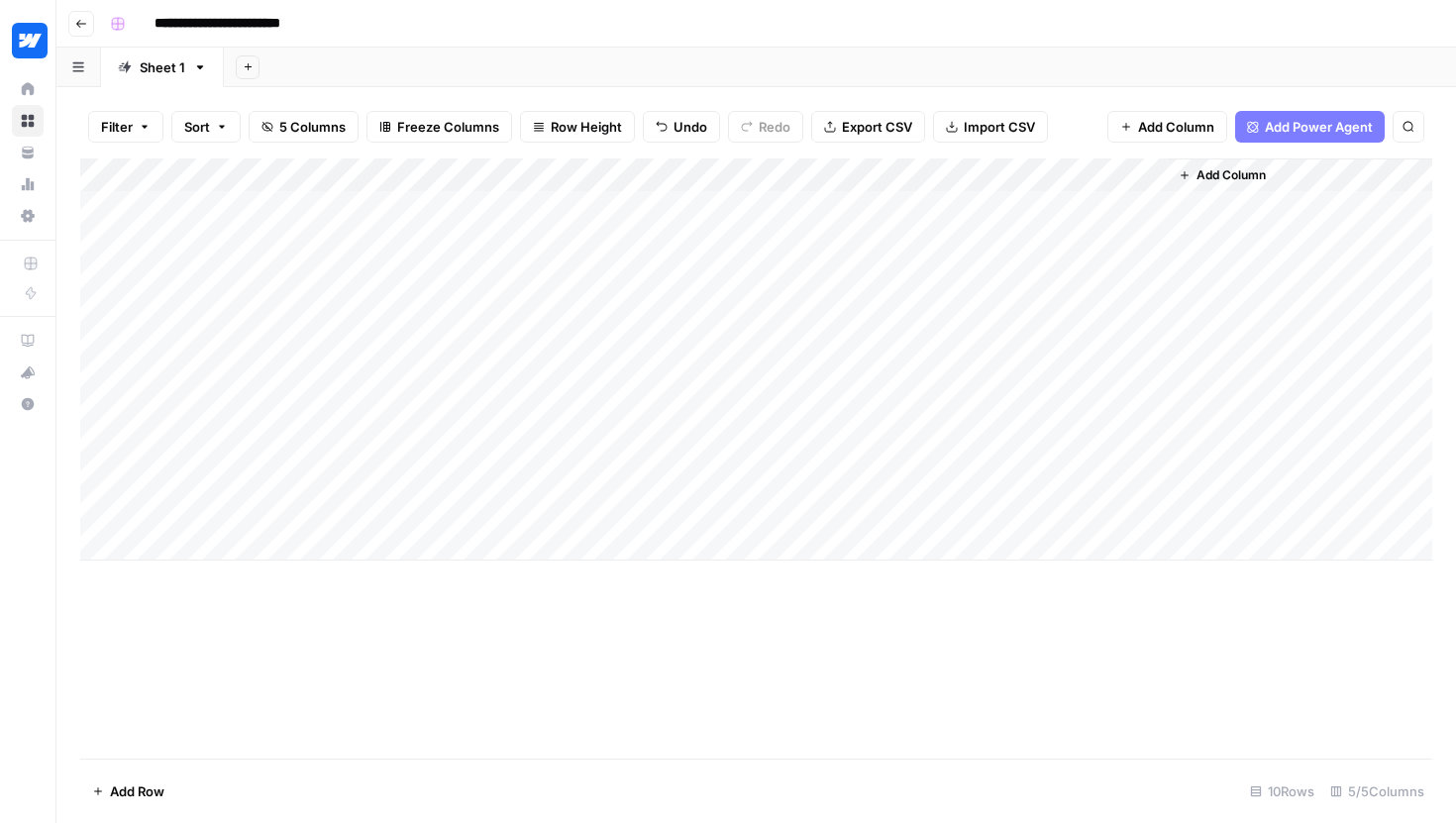 click on "Add Column" at bounding box center [756, 360] 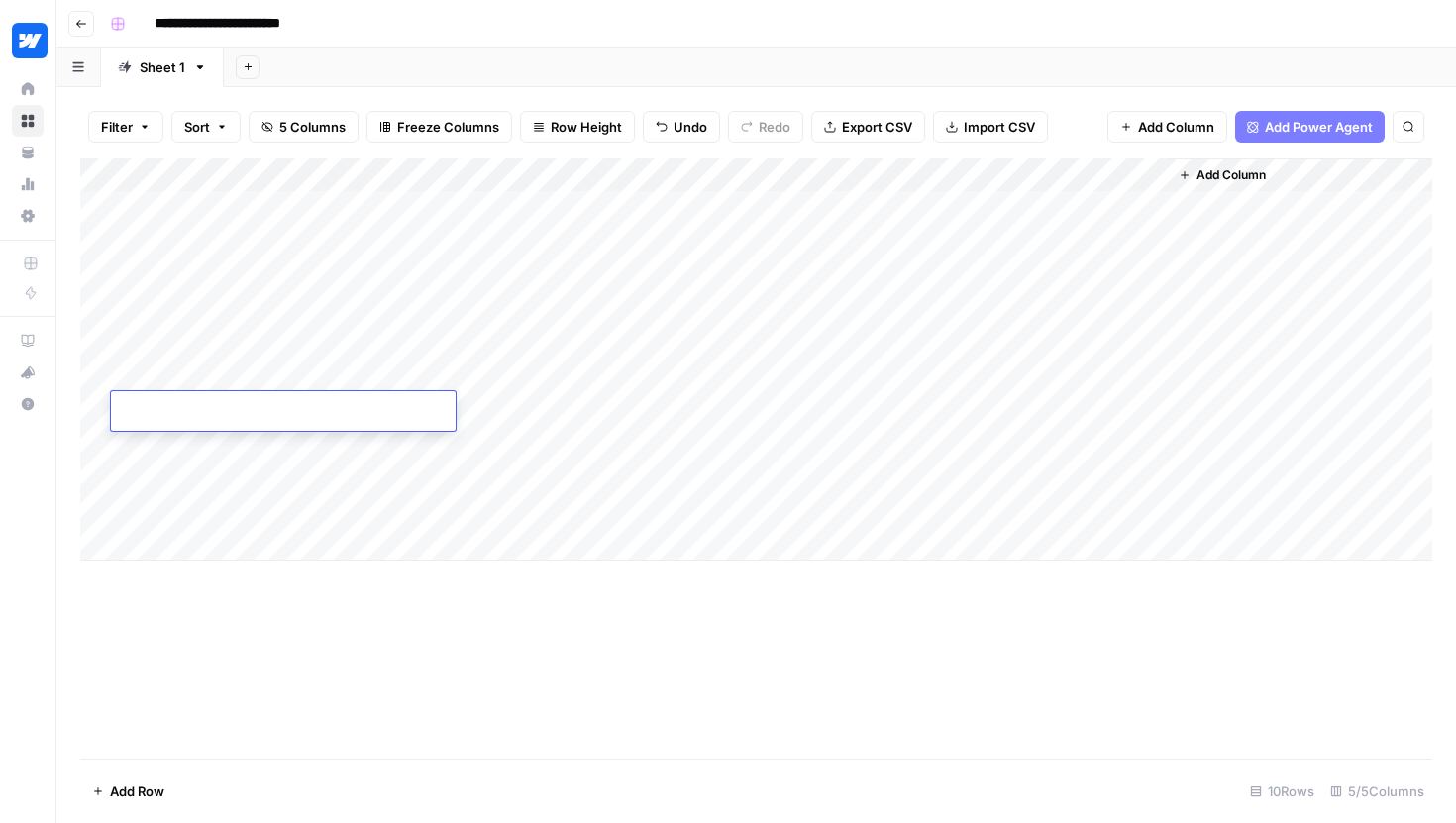 type on "**********" 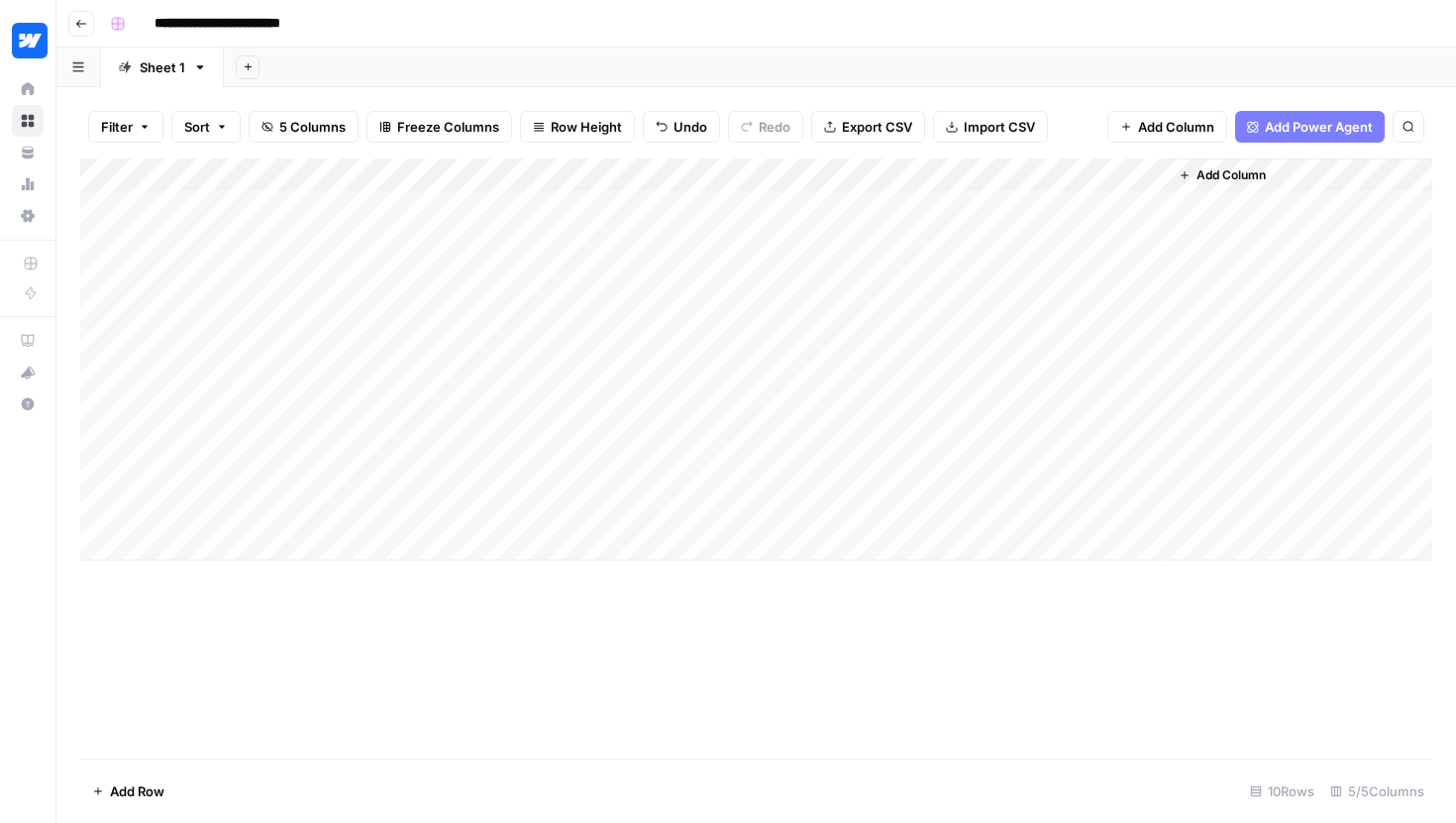 click on "Add Column" at bounding box center (756, 360) 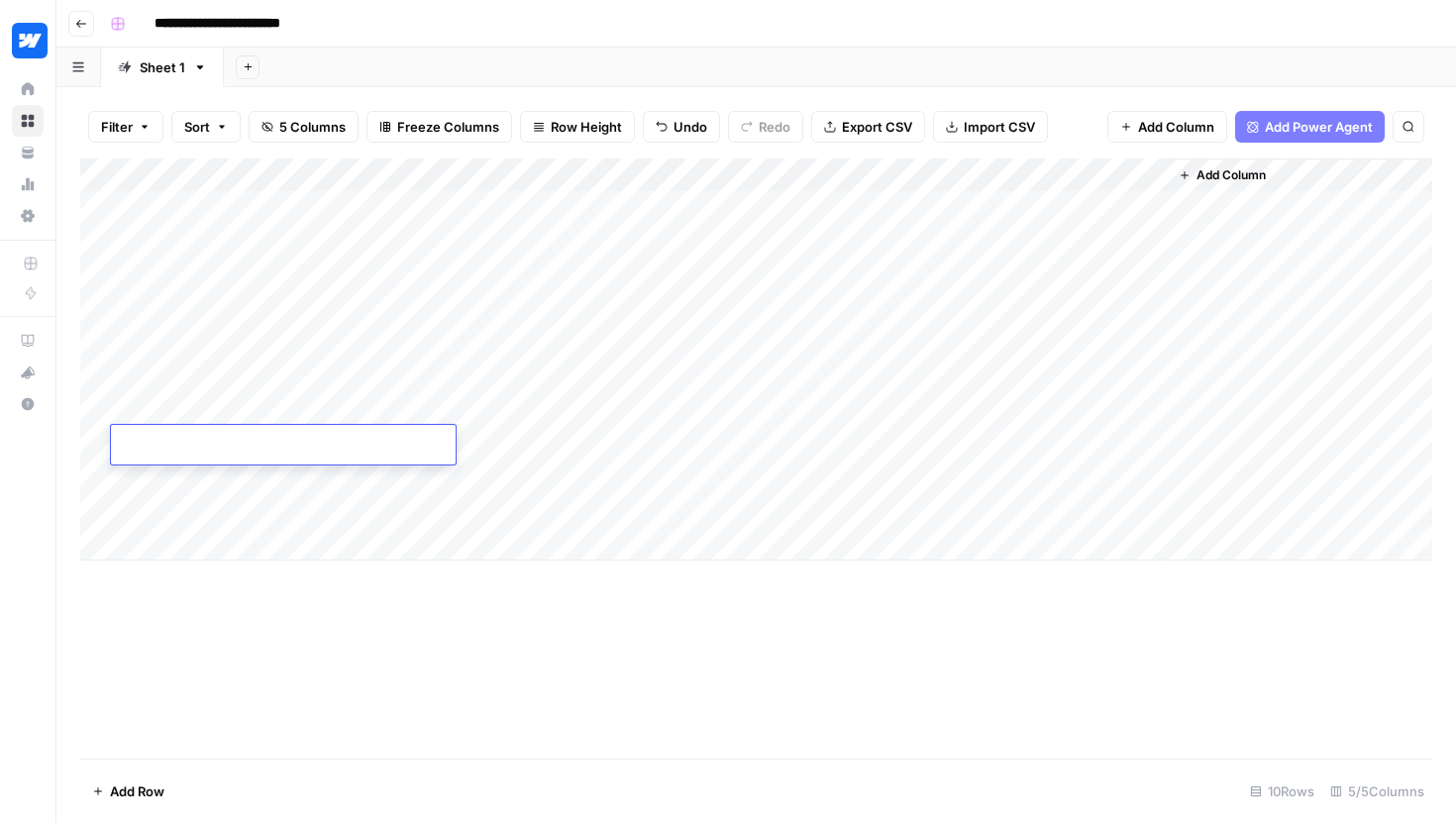 type on "**********" 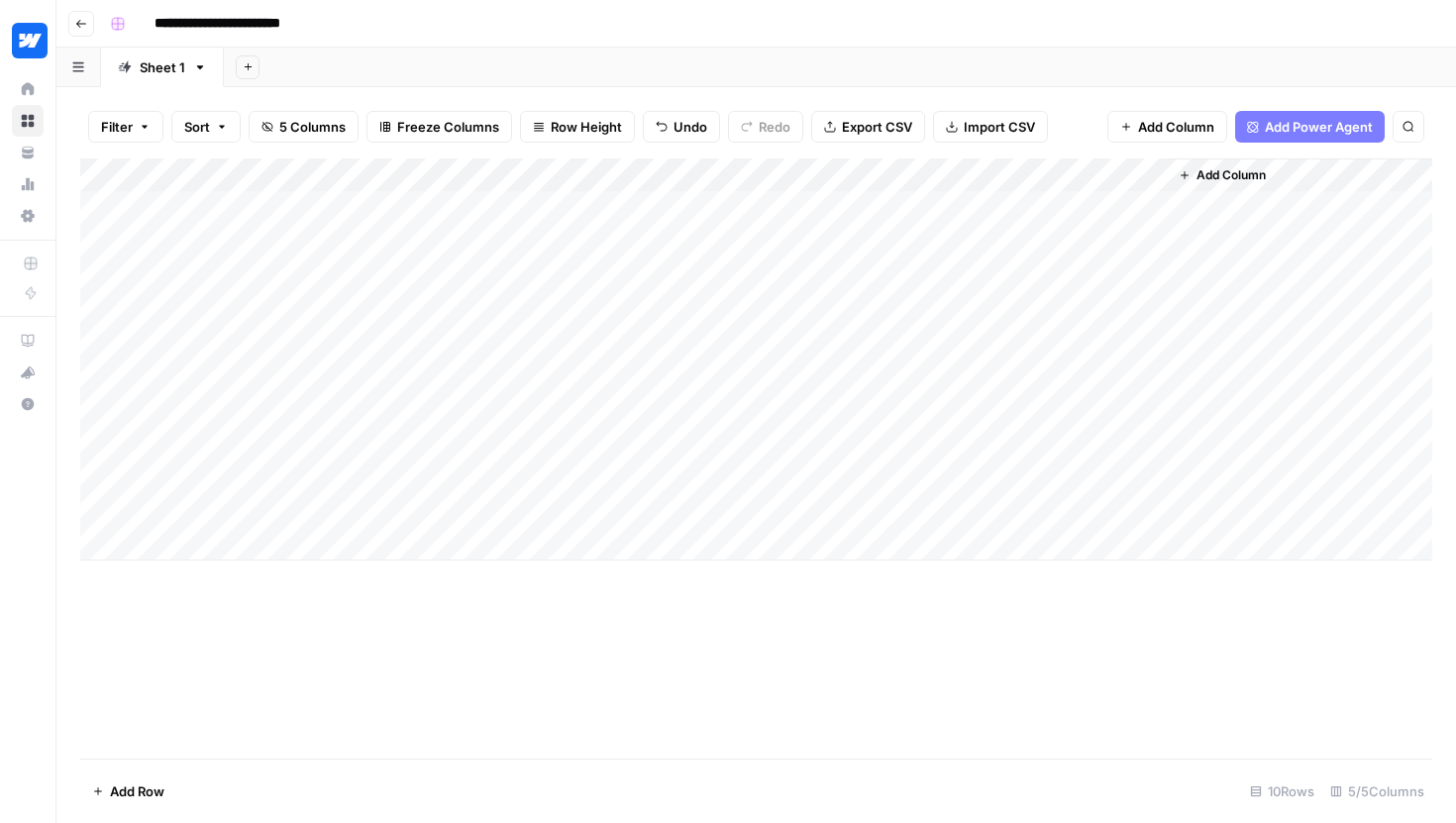 click on "Add Column" at bounding box center (756, 360) 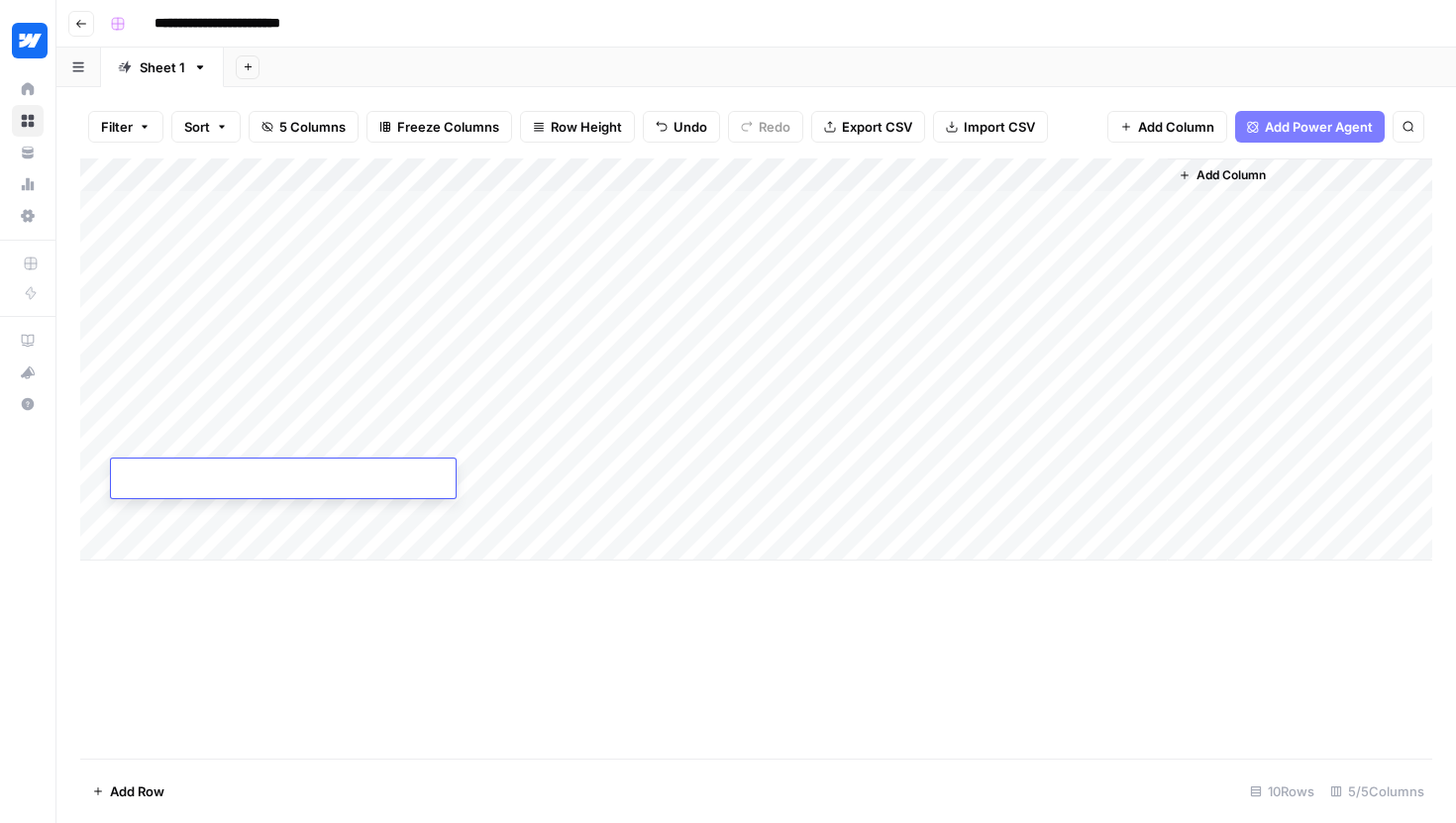 type on "**********" 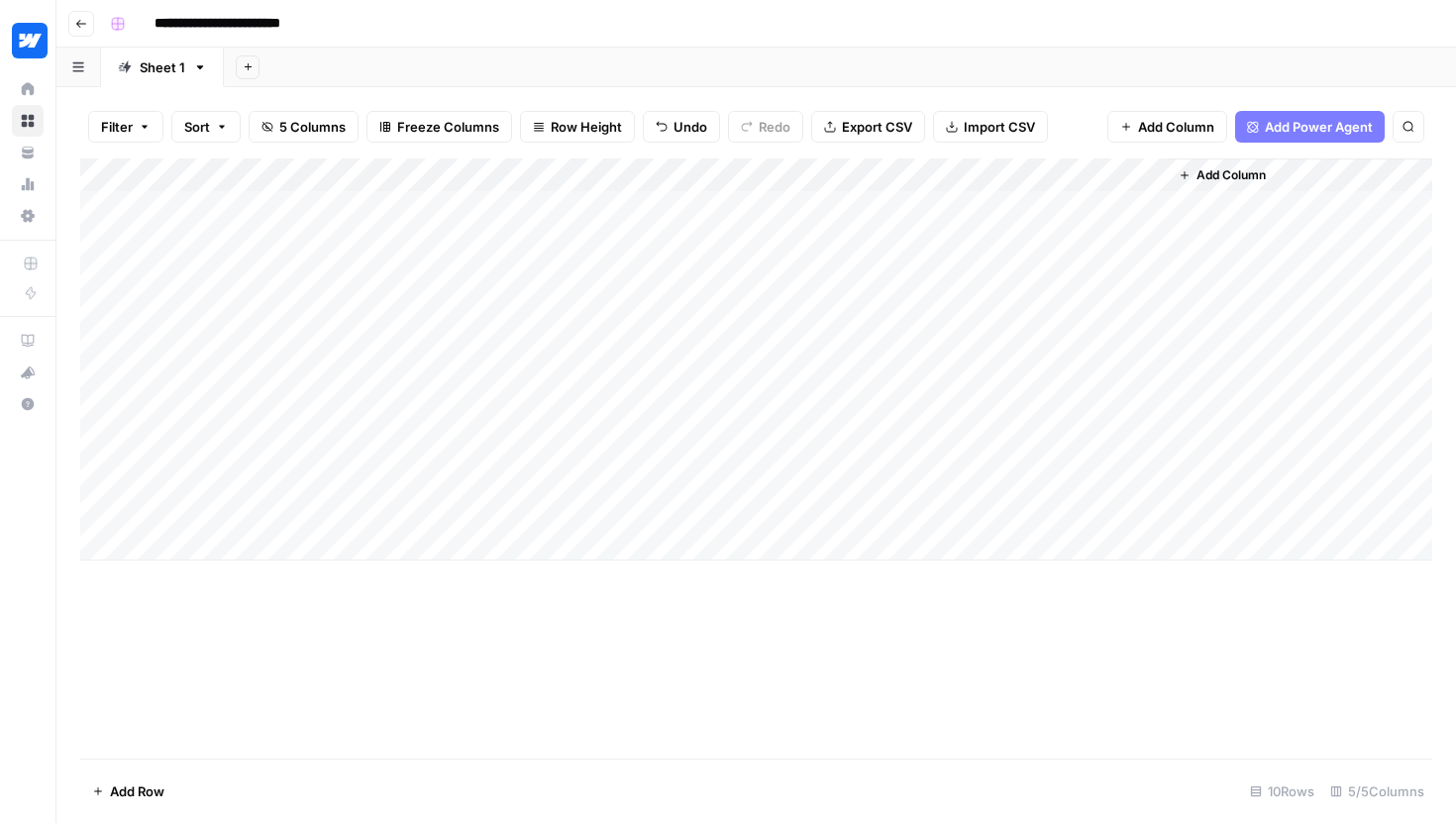 click on "Add Column" at bounding box center (756, 360) 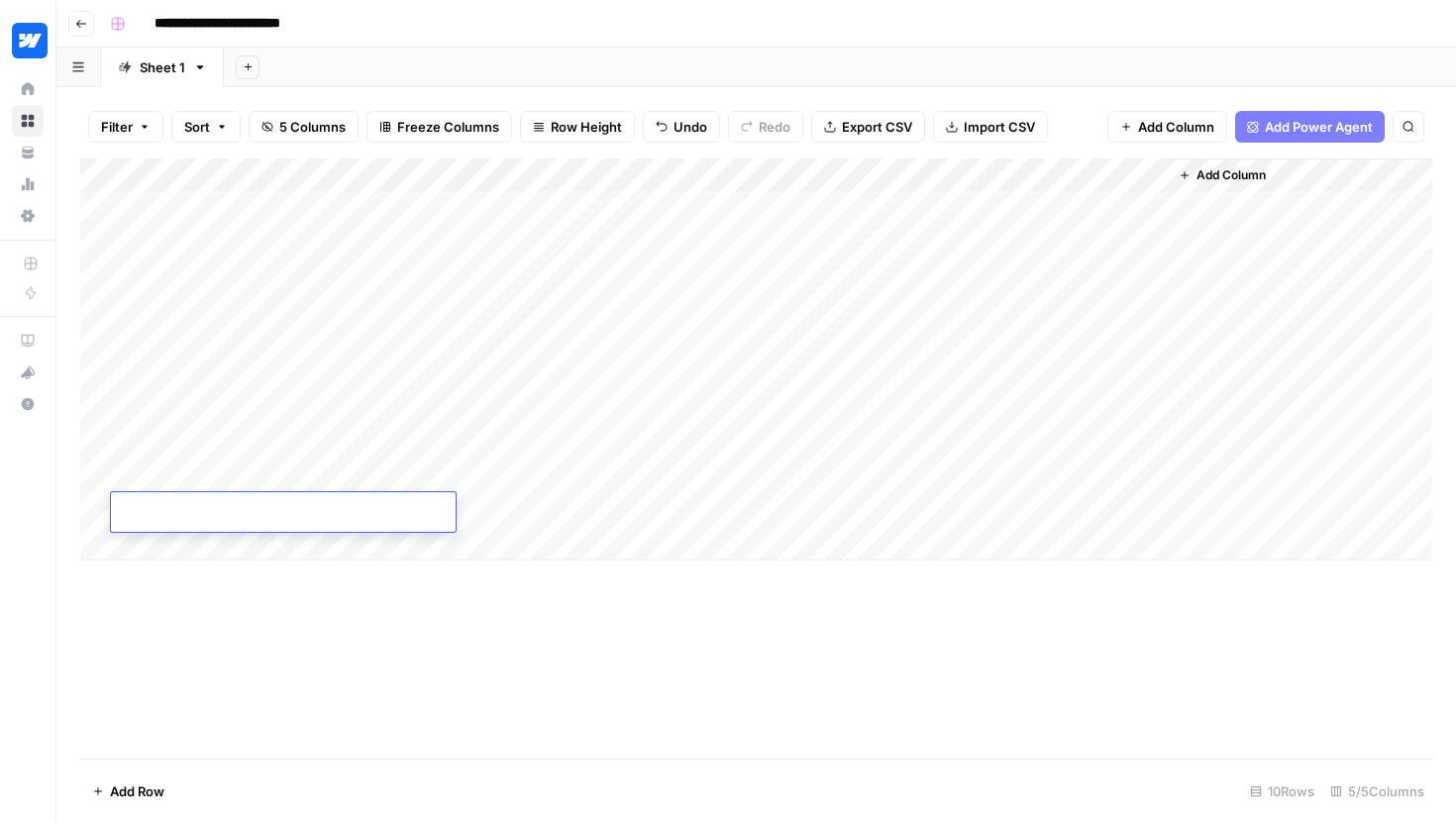 type on "**********" 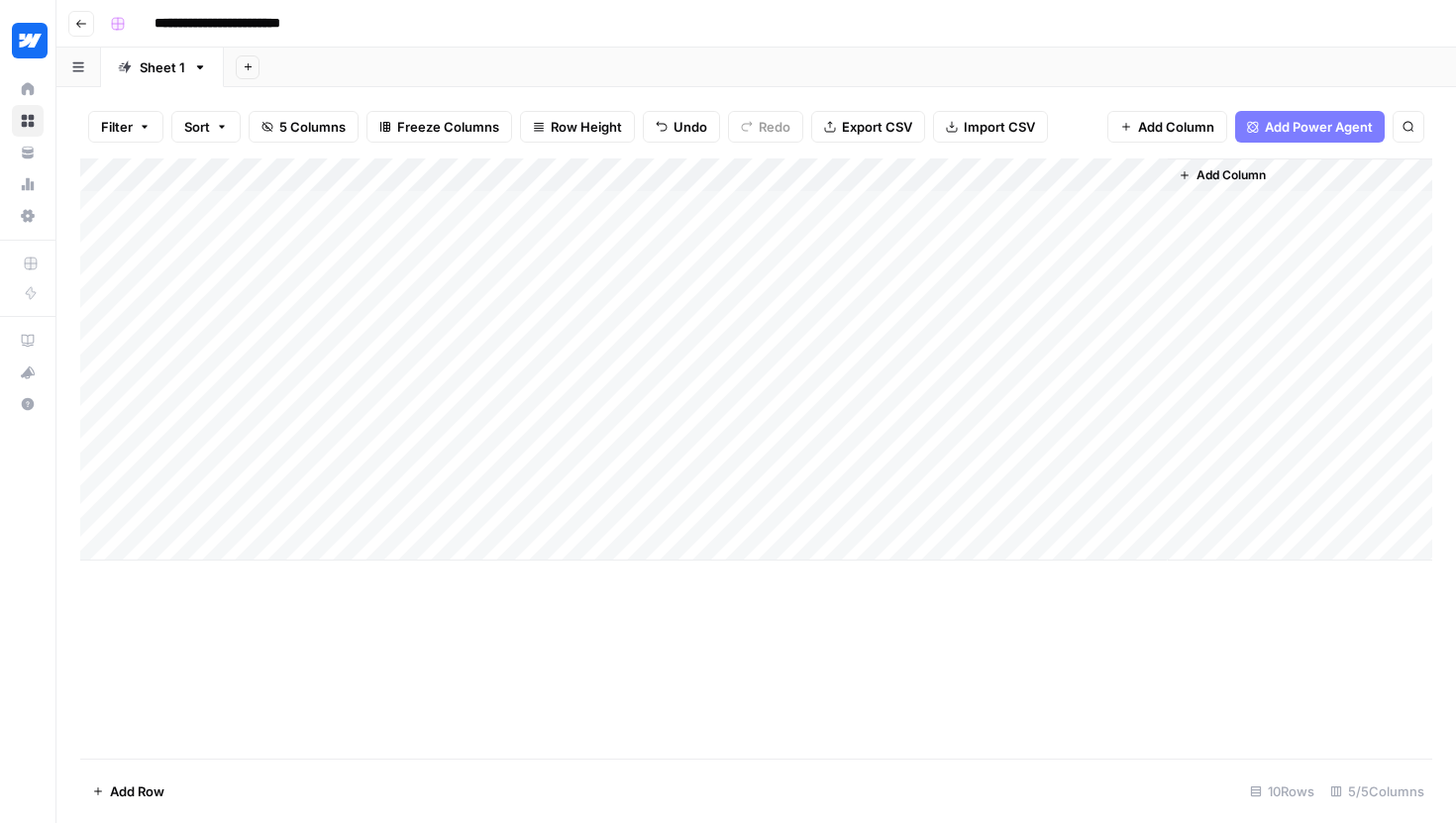 click on "Add Column" at bounding box center [756, 459] 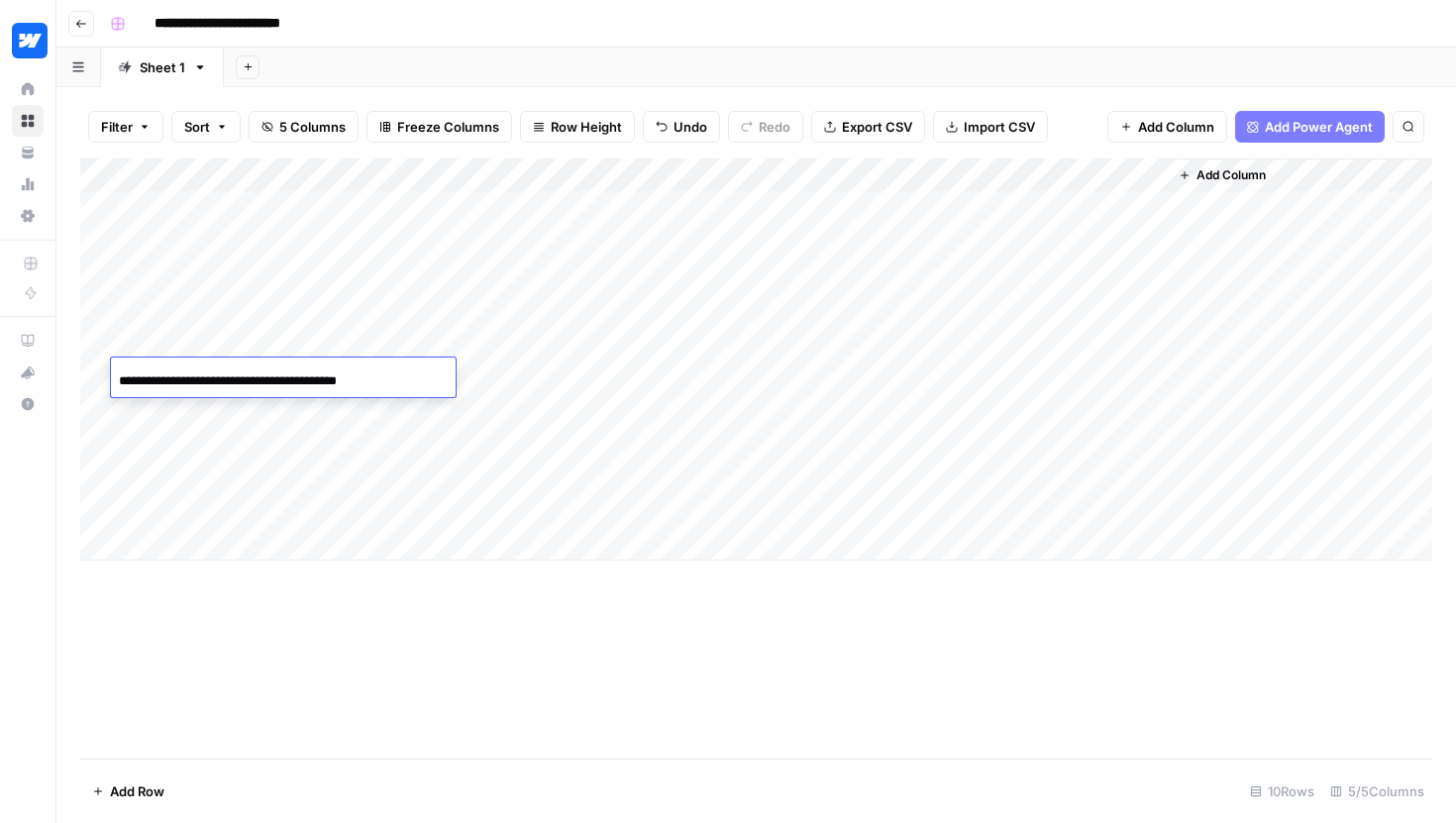 click on "Add Column" at bounding box center (756, 360) 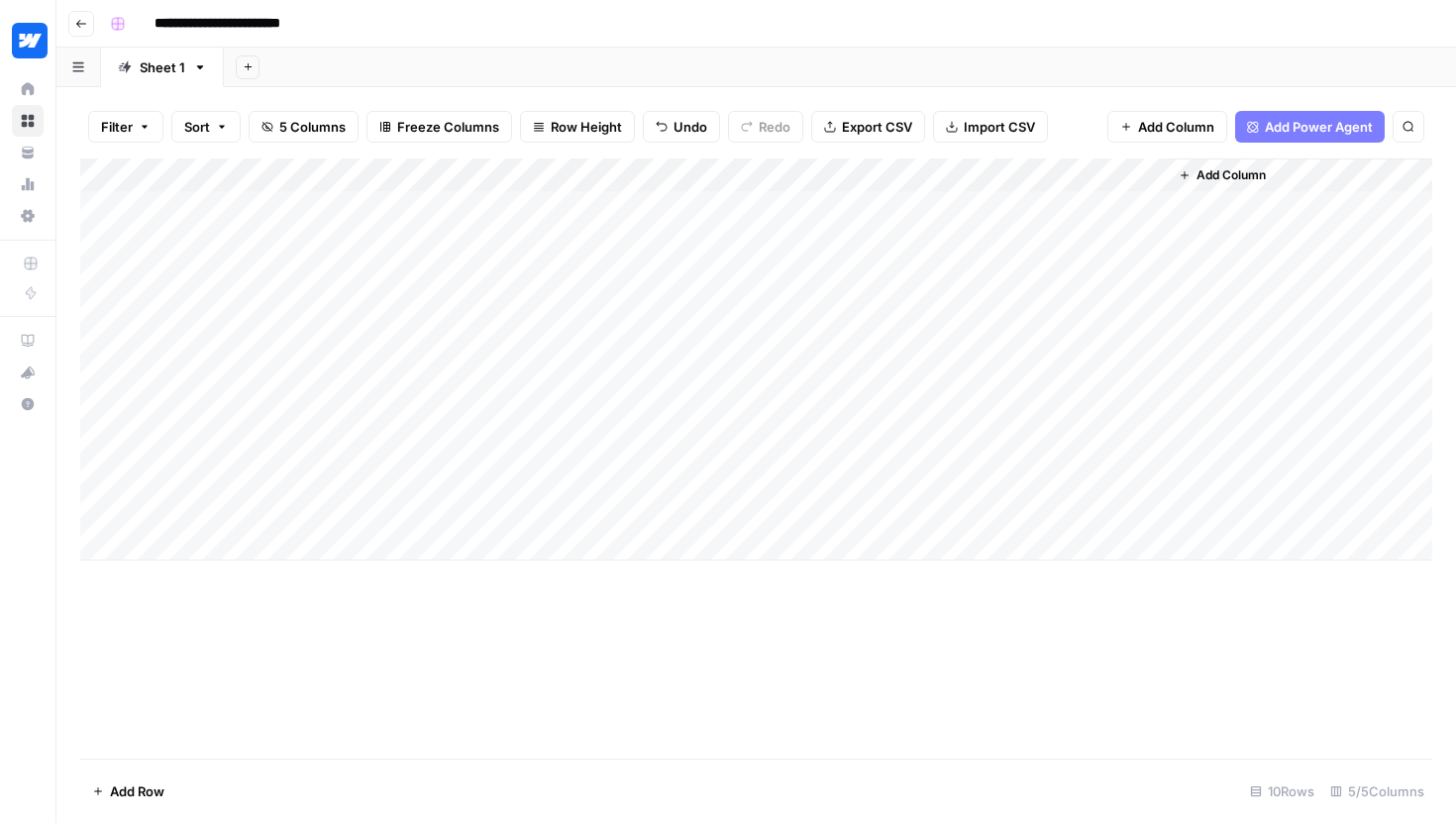 click on "Add Column" at bounding box center (756, 360) 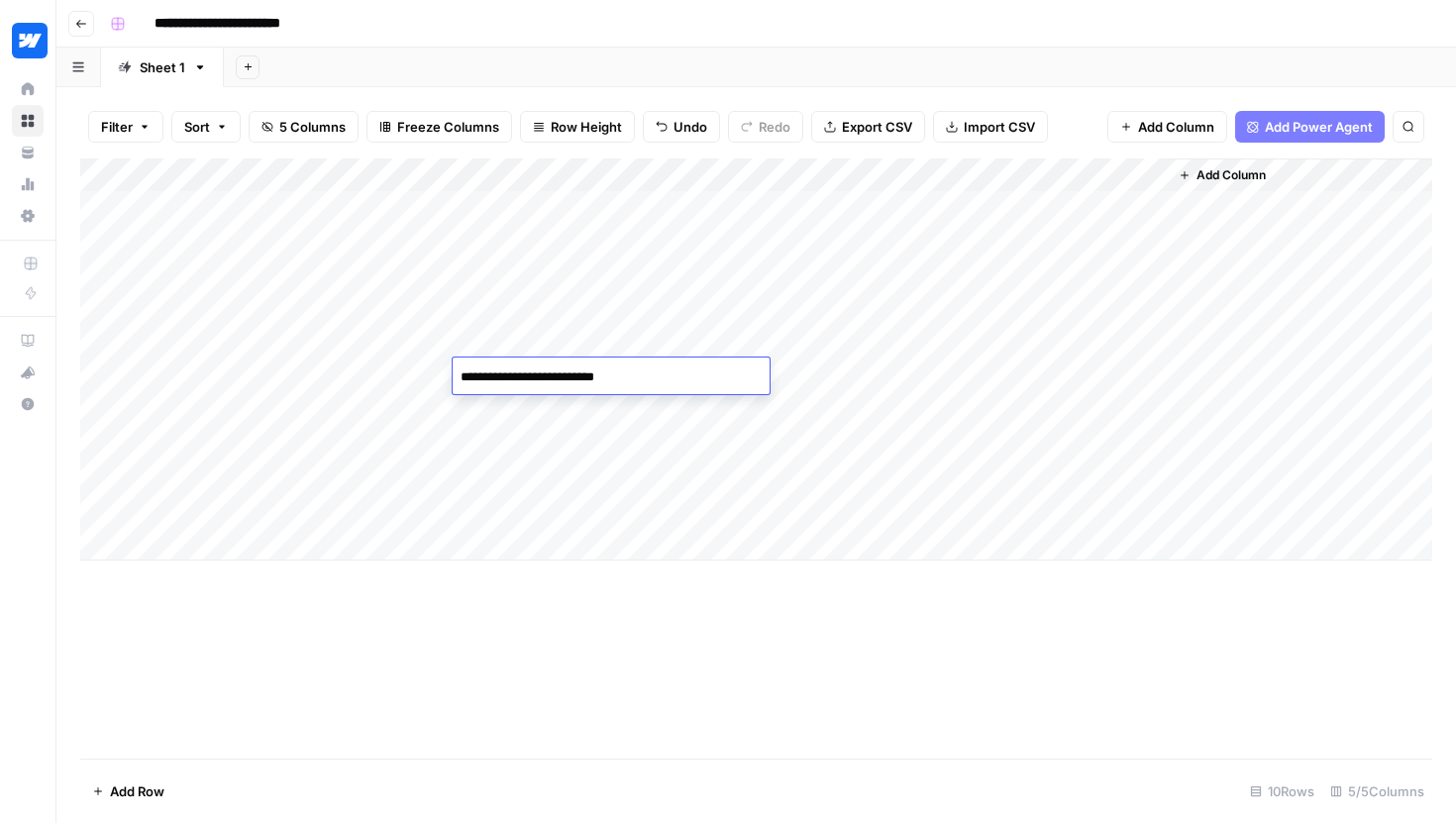 type on "**********" 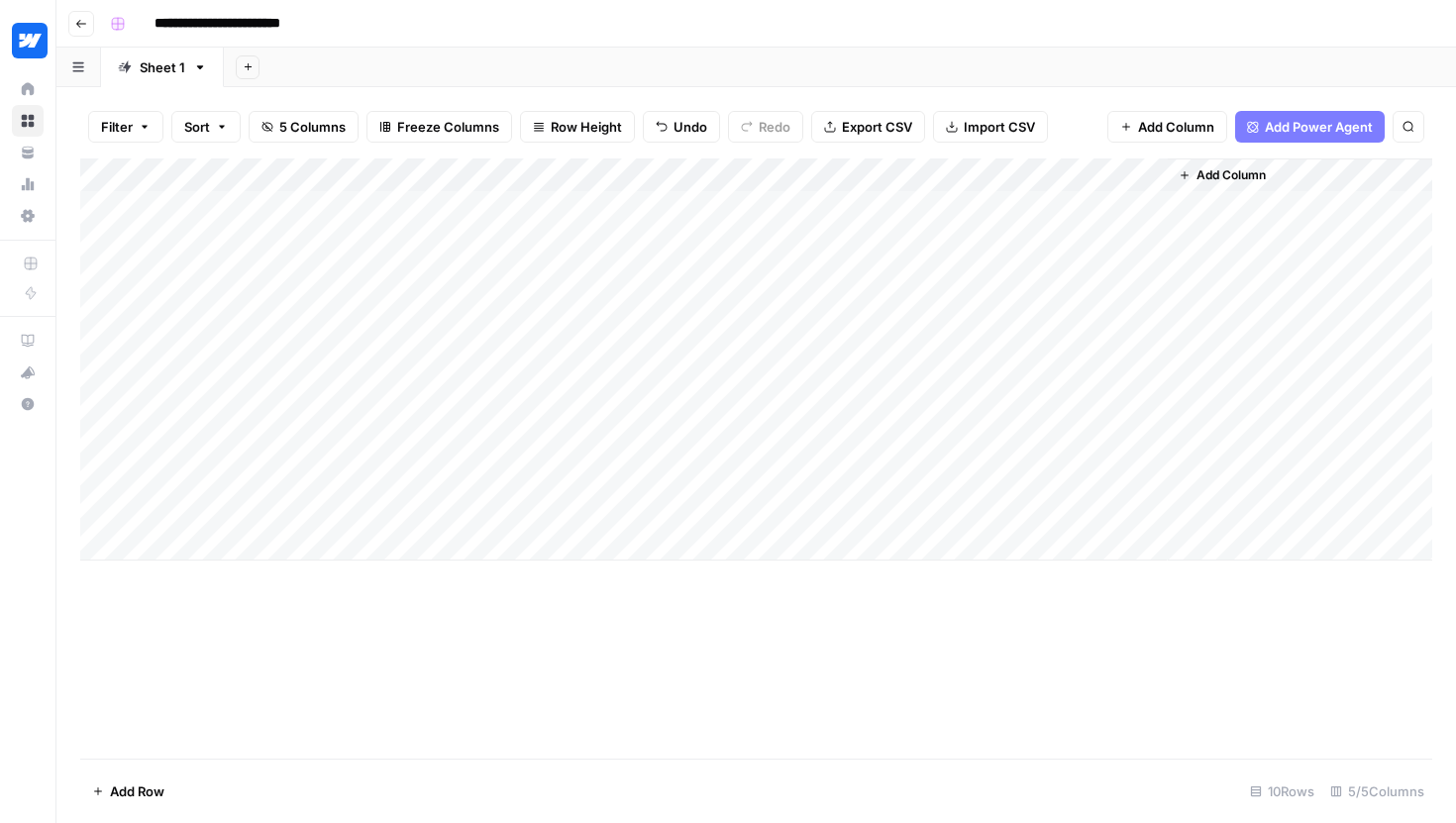 click on "Add Column" at bounding box center [756, 360] 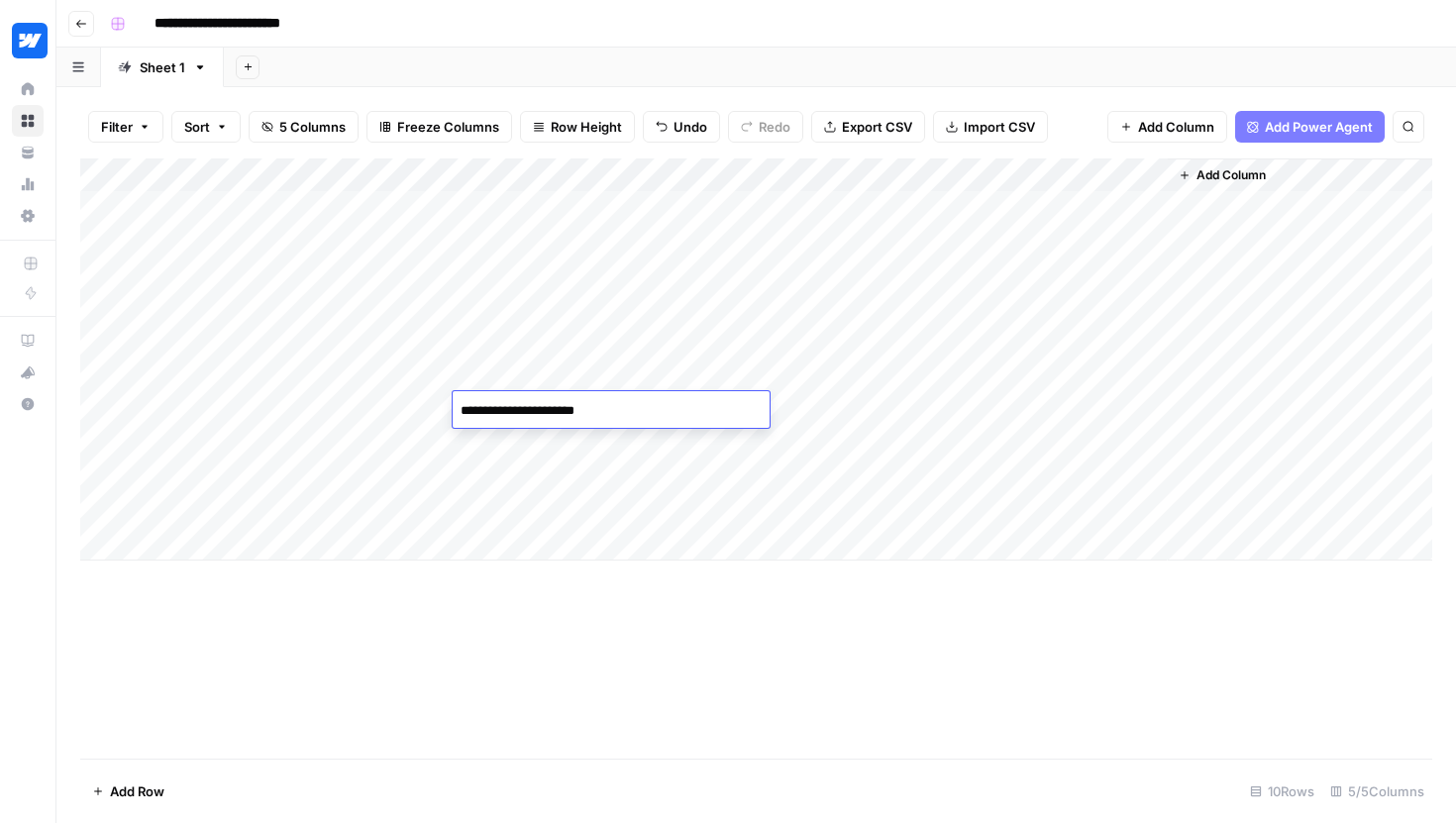 type on "**********" 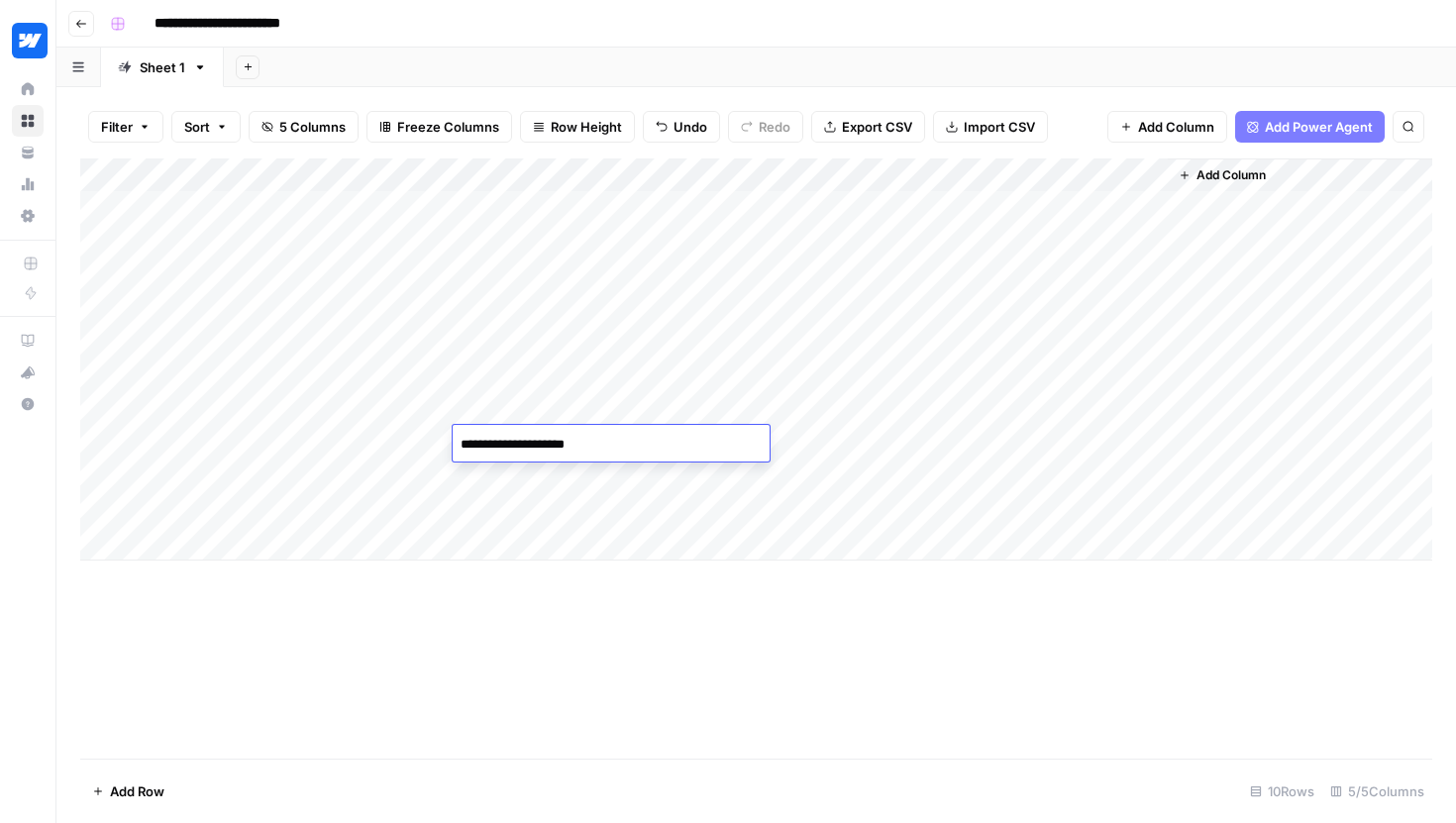 type on "**********" 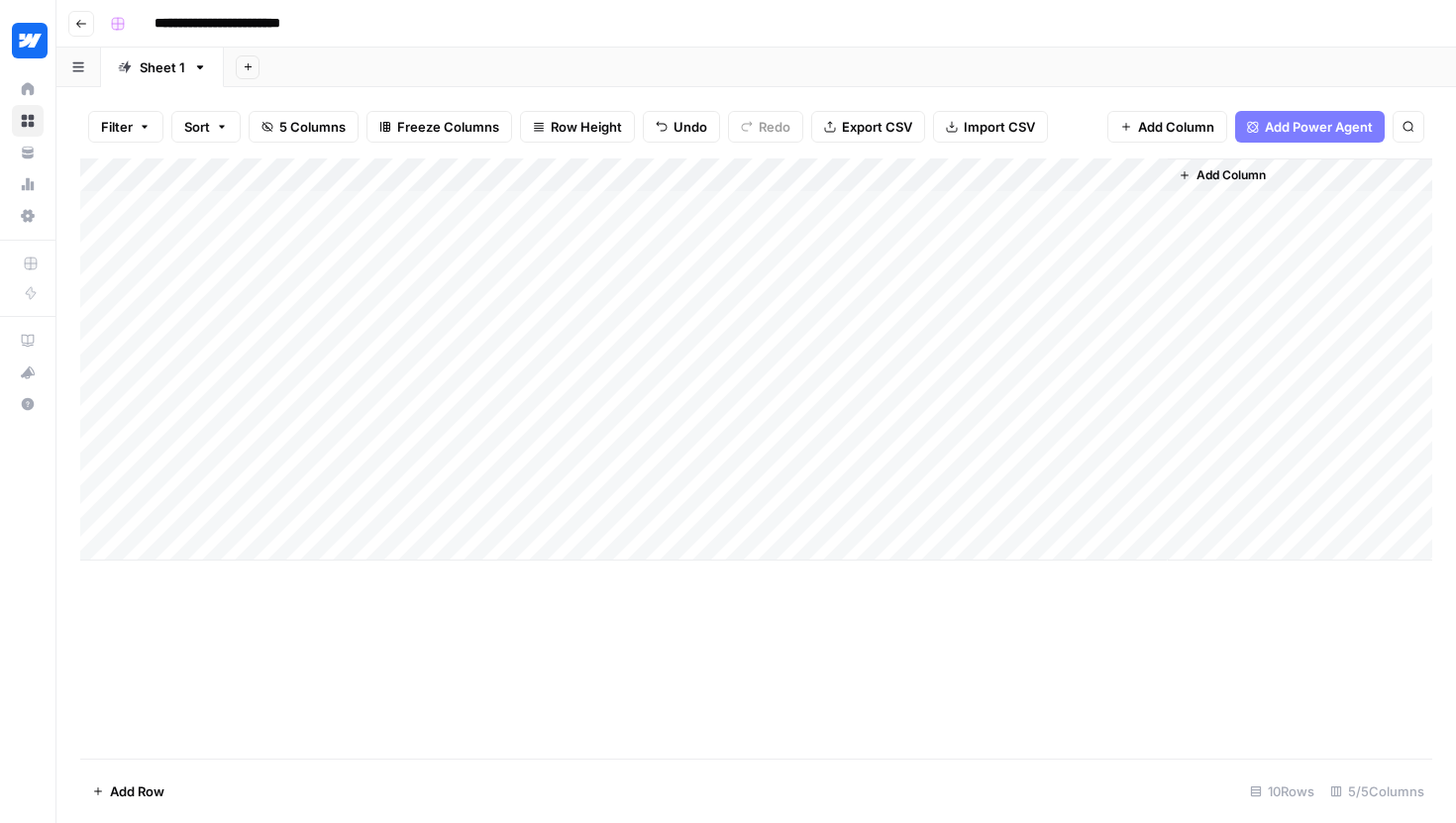 click on "Add Column" at bounding box center [756, 360] 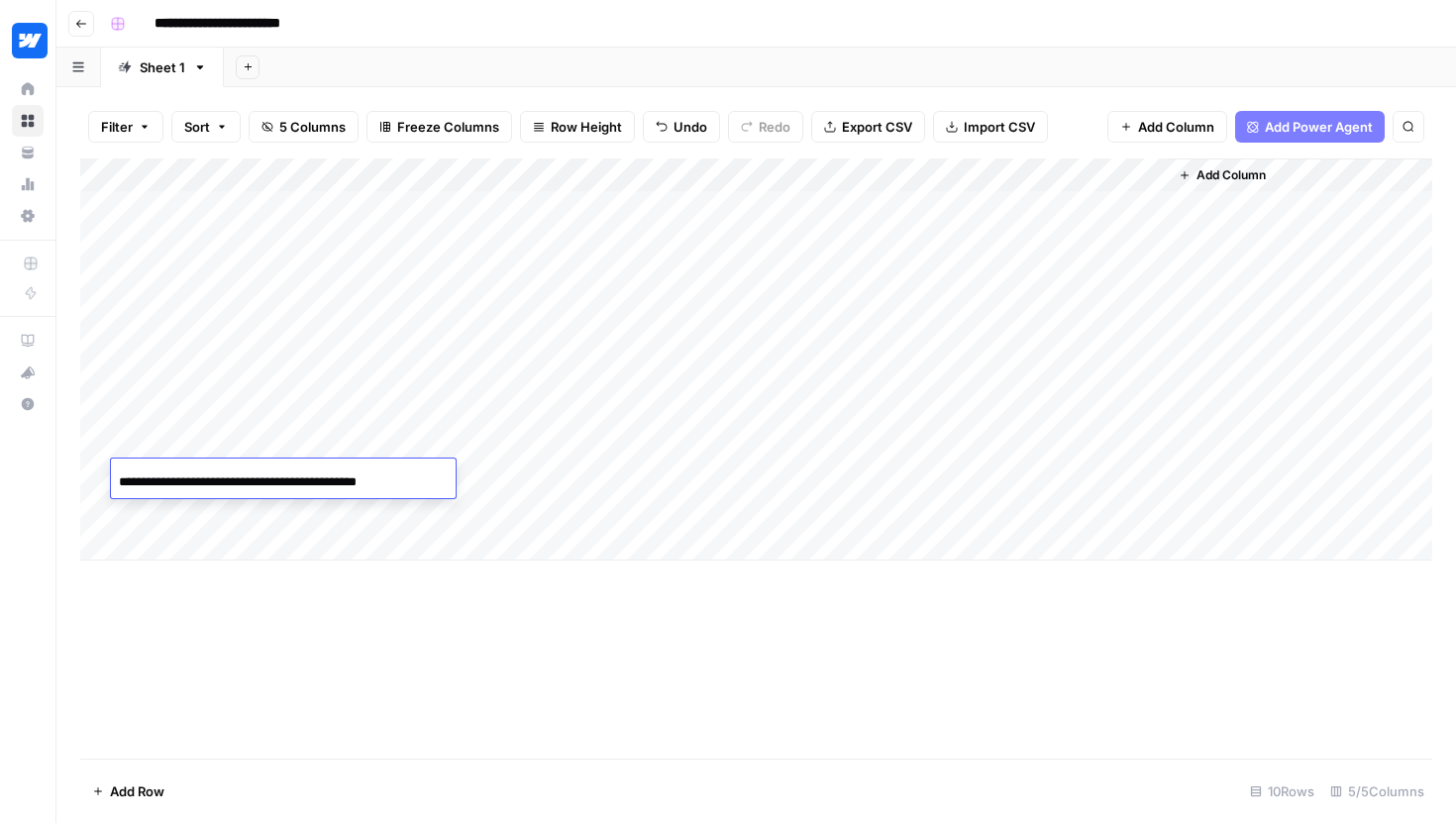 click on "Add Column" at bounding box center [756, 360] 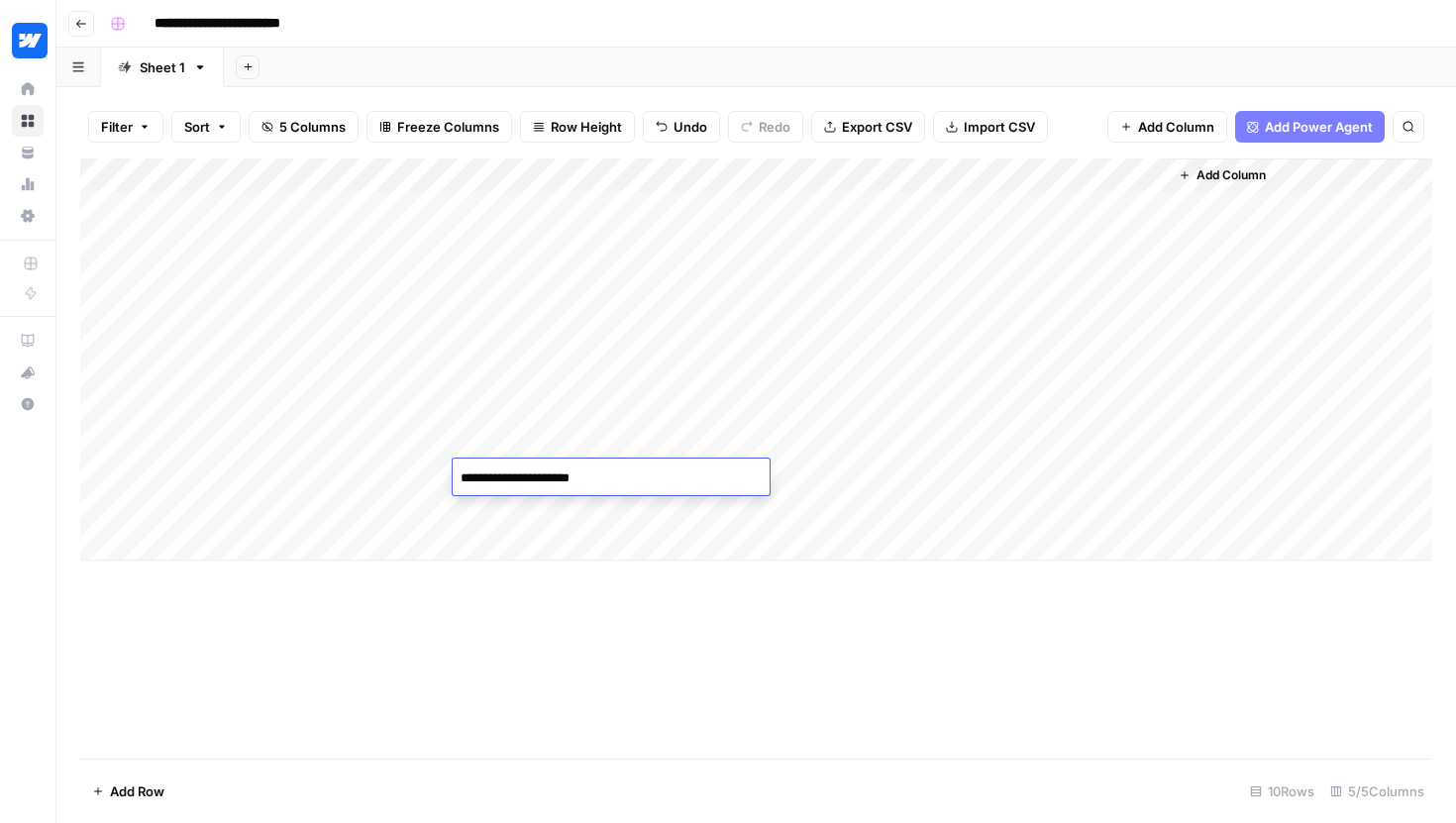 type on "**********" 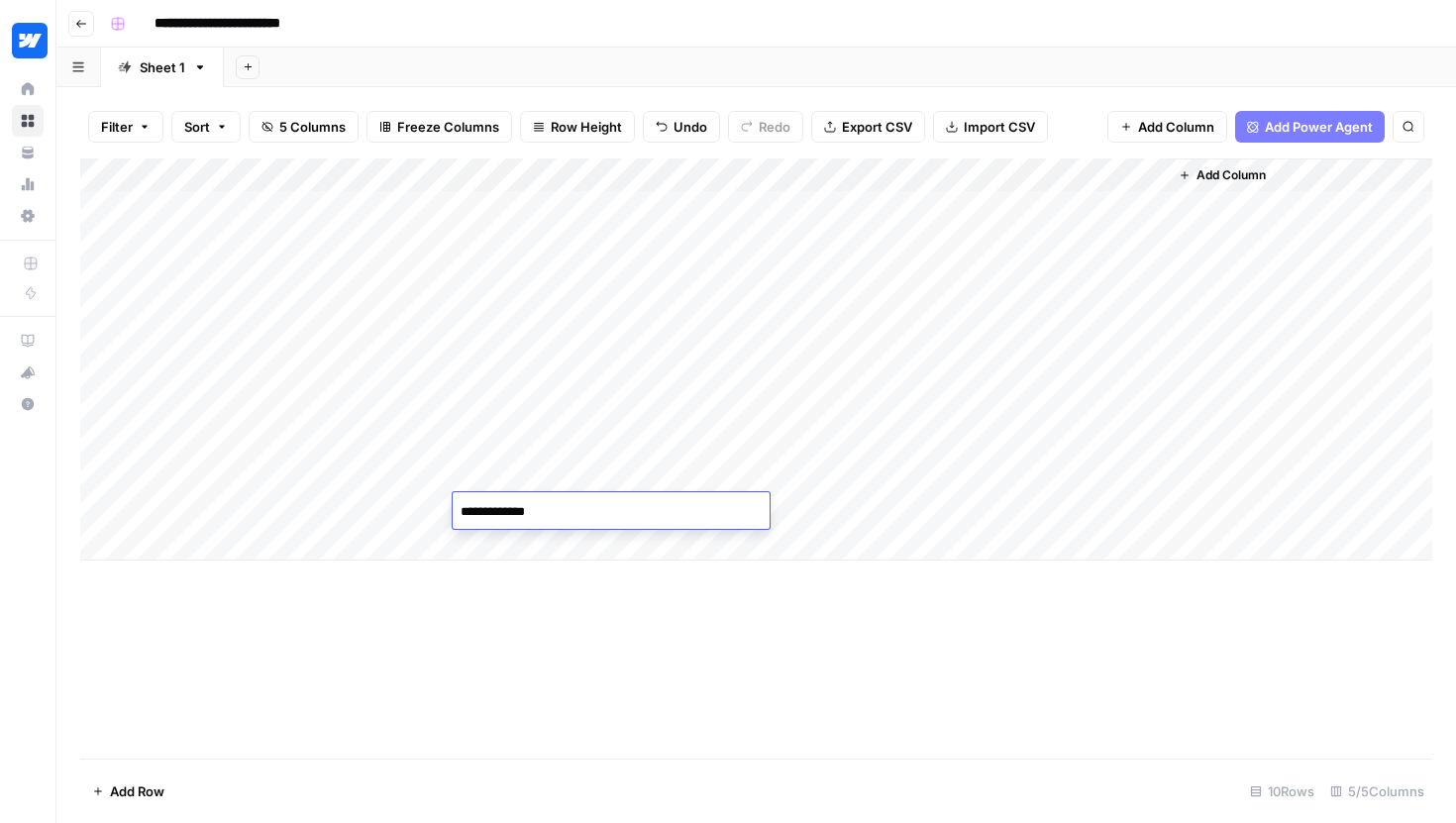 type on "**********" 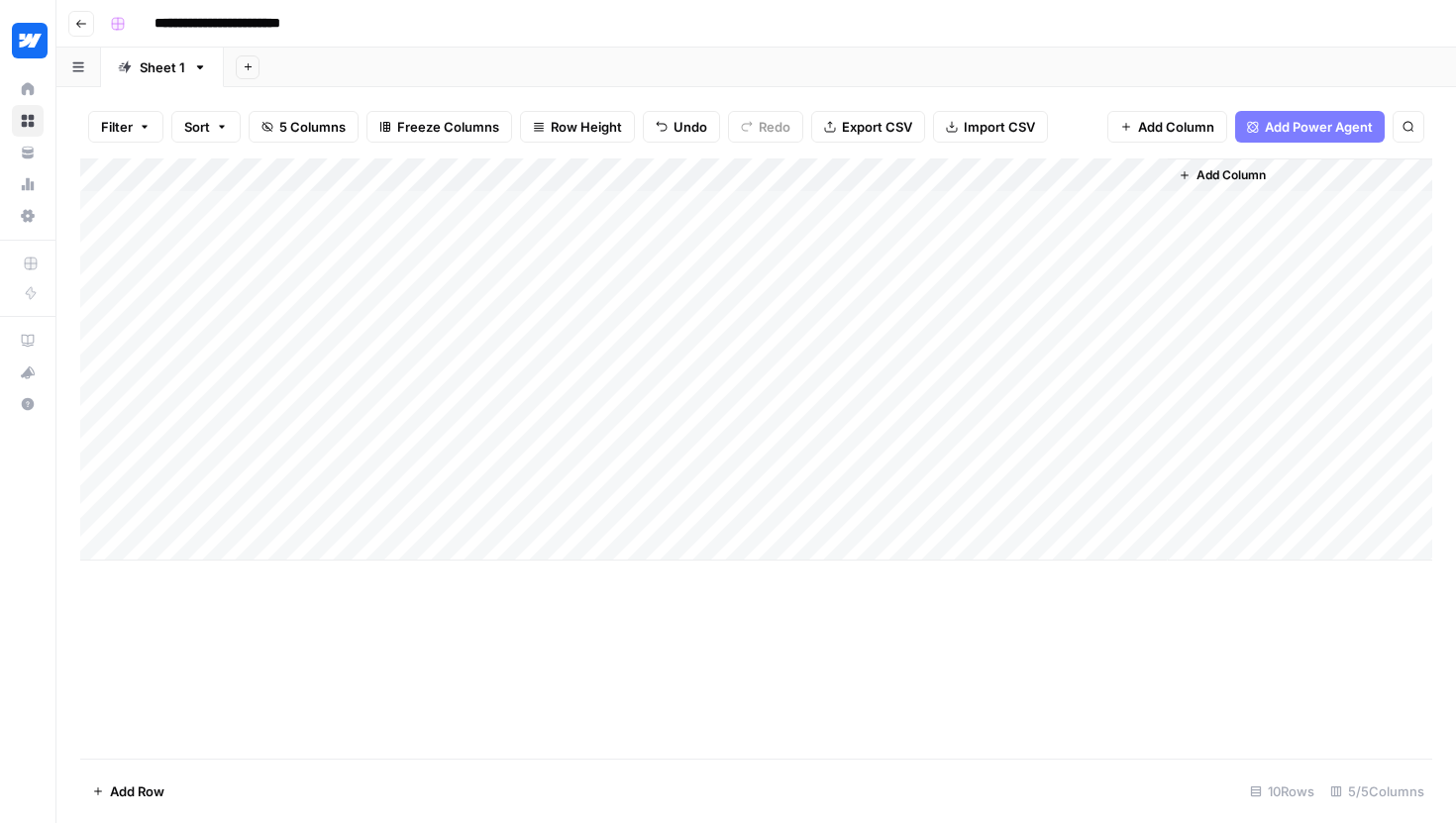 click on "Add Column" at bounding box center [756, 360] 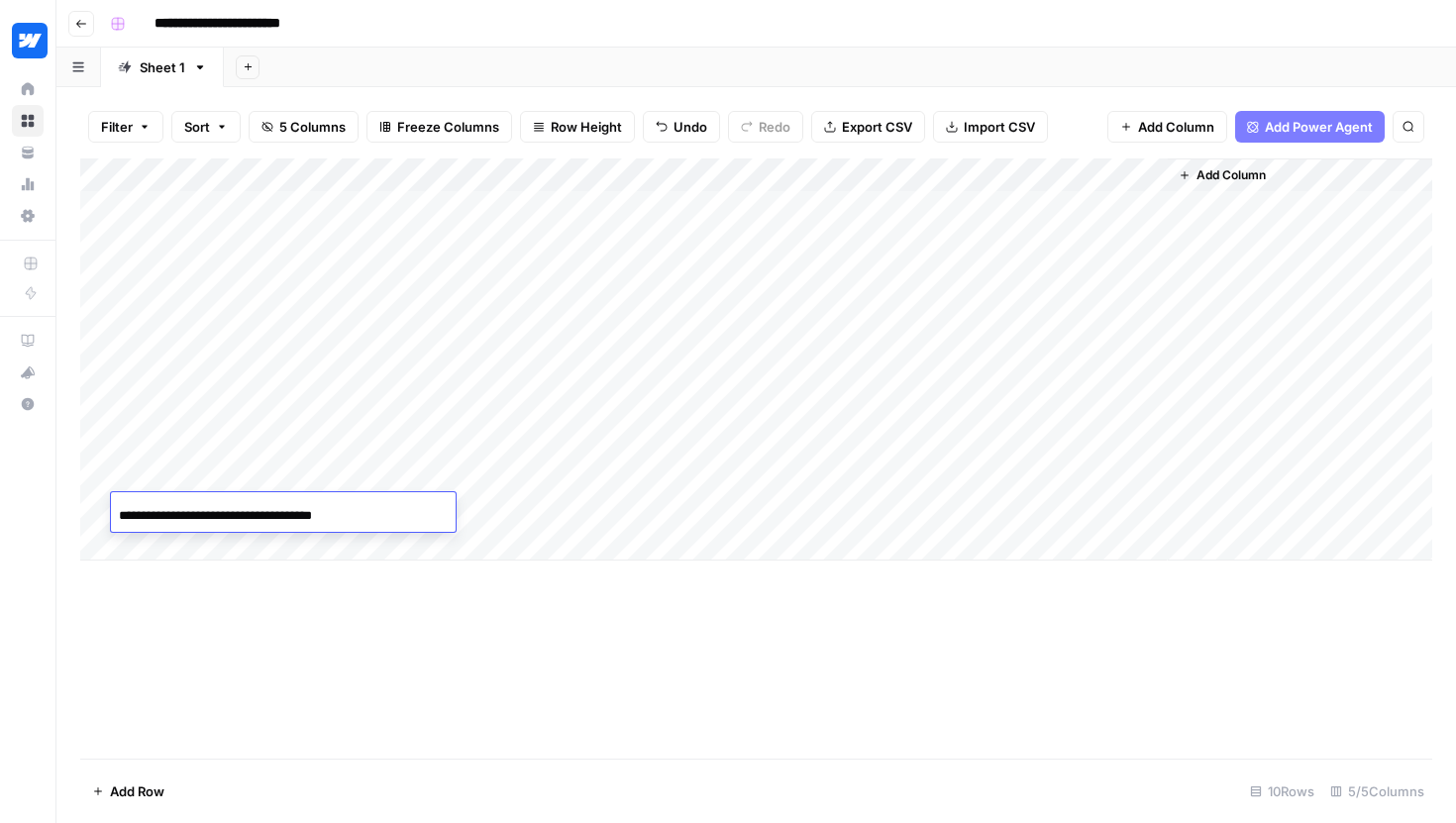 click on "**********" at bounding box center [277, 516] 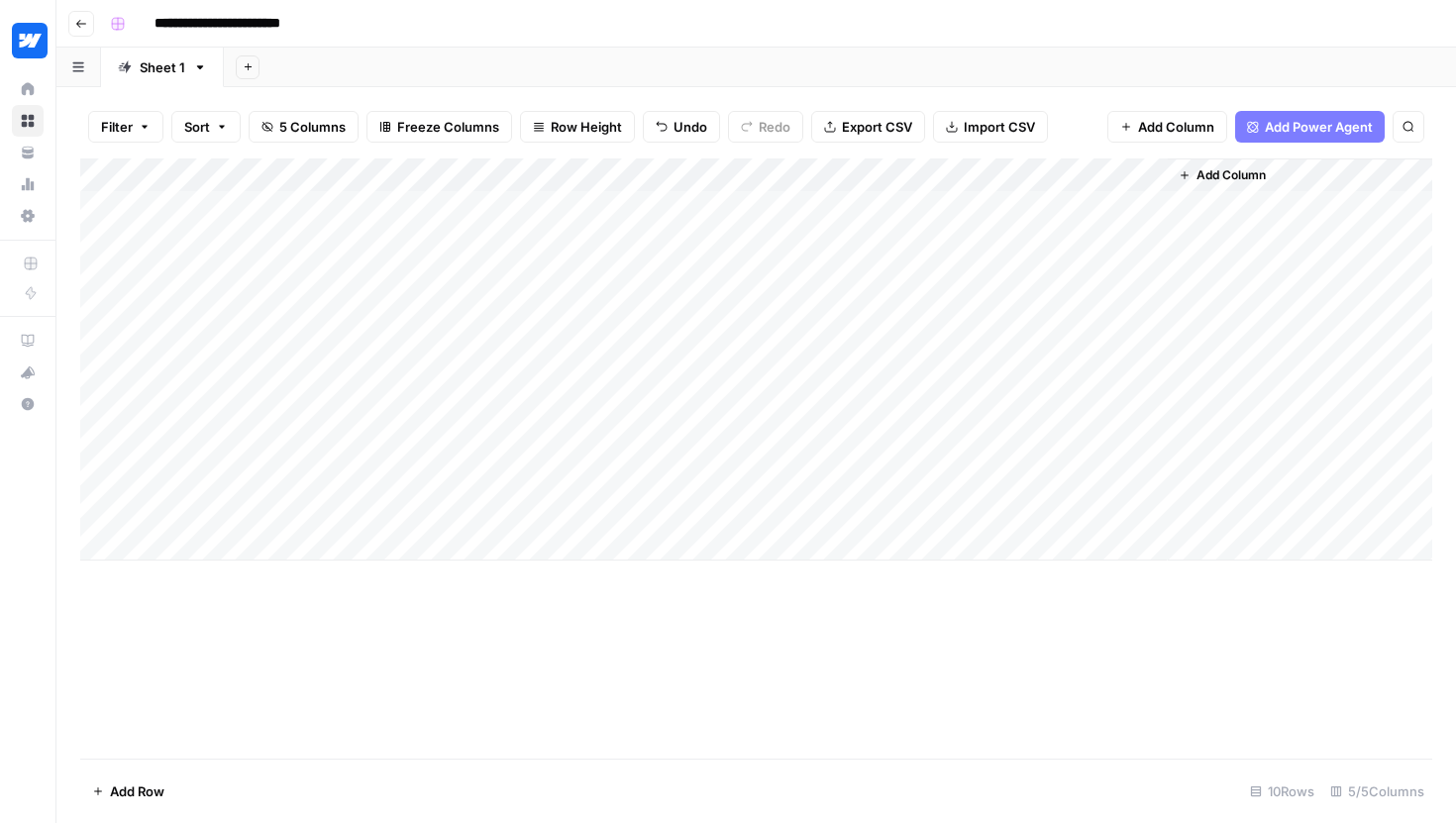 click on "Add Column" at bounding box center (756, 360) 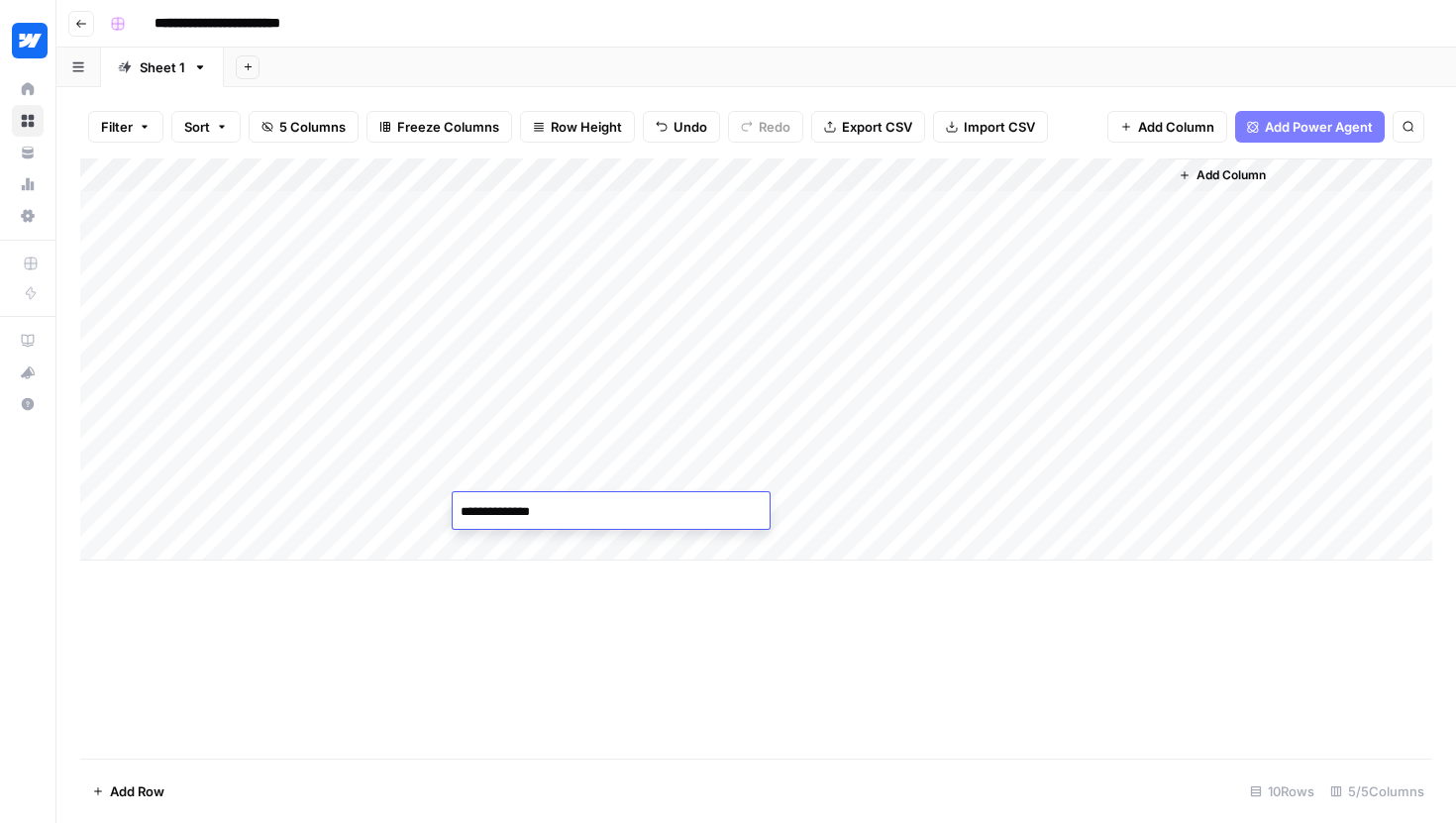 click on "**********" at bounding box center [611, 512] 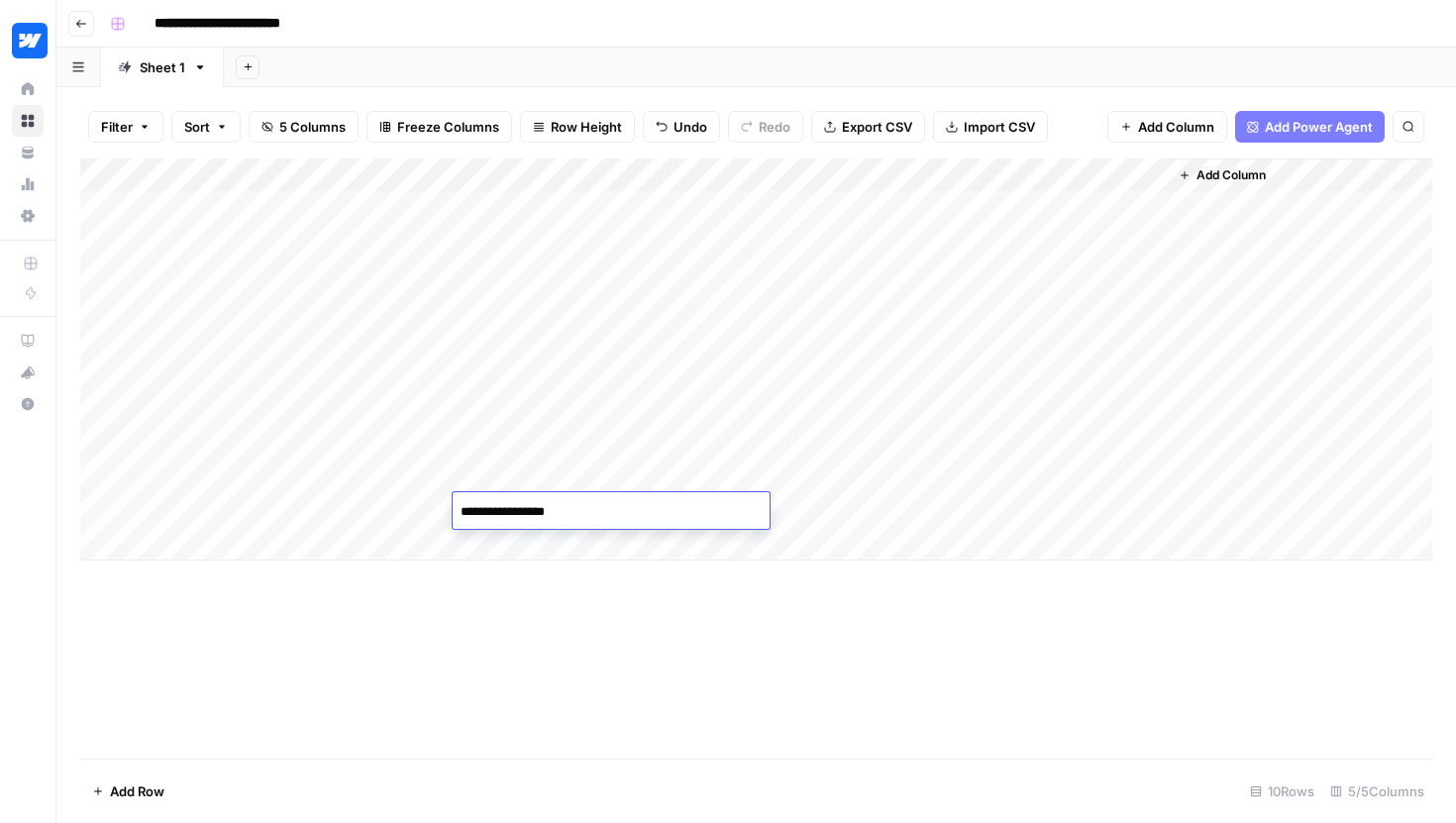 type on "**********" 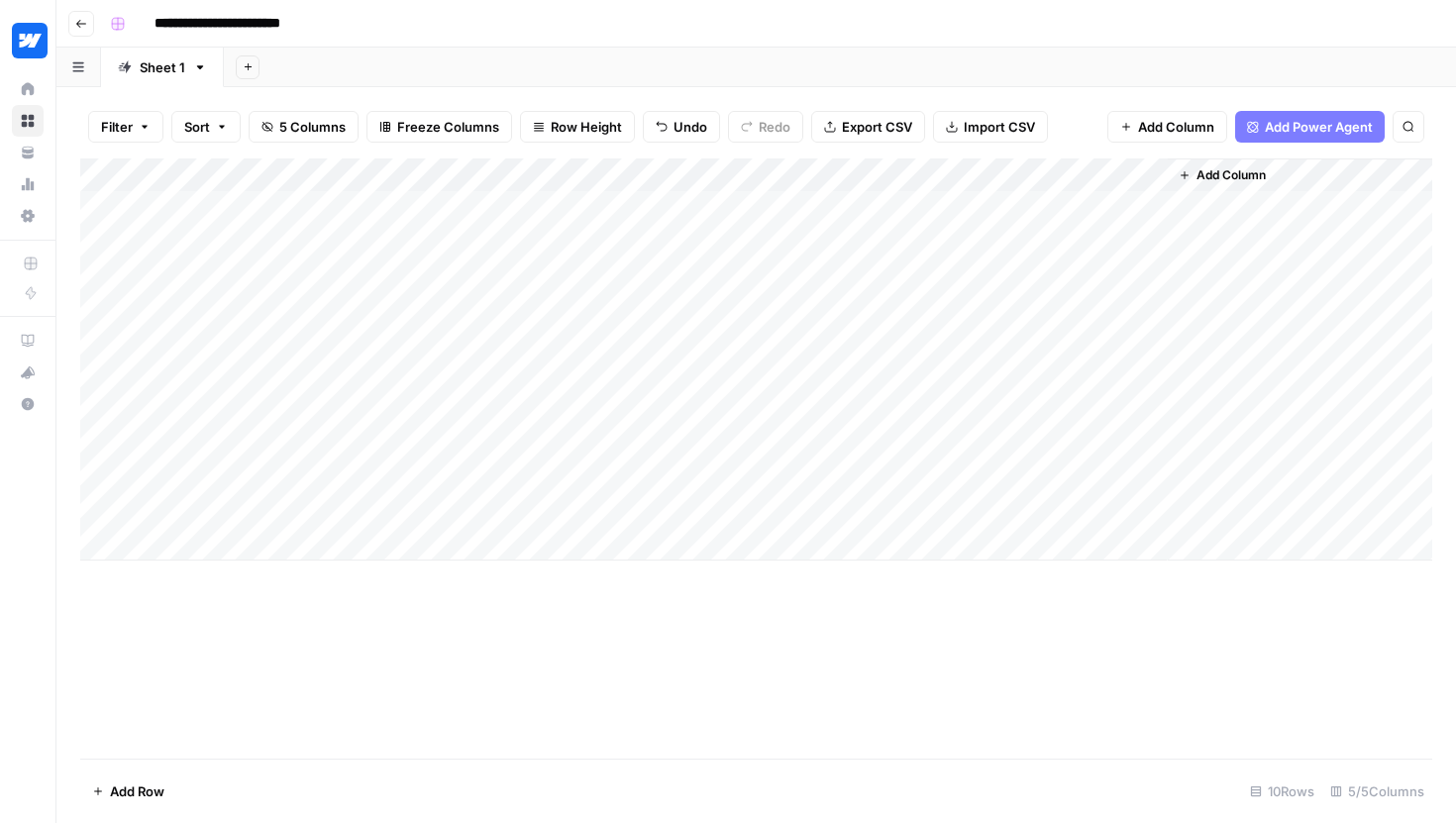 click on "Add Column" at bounding box center [756, 459] 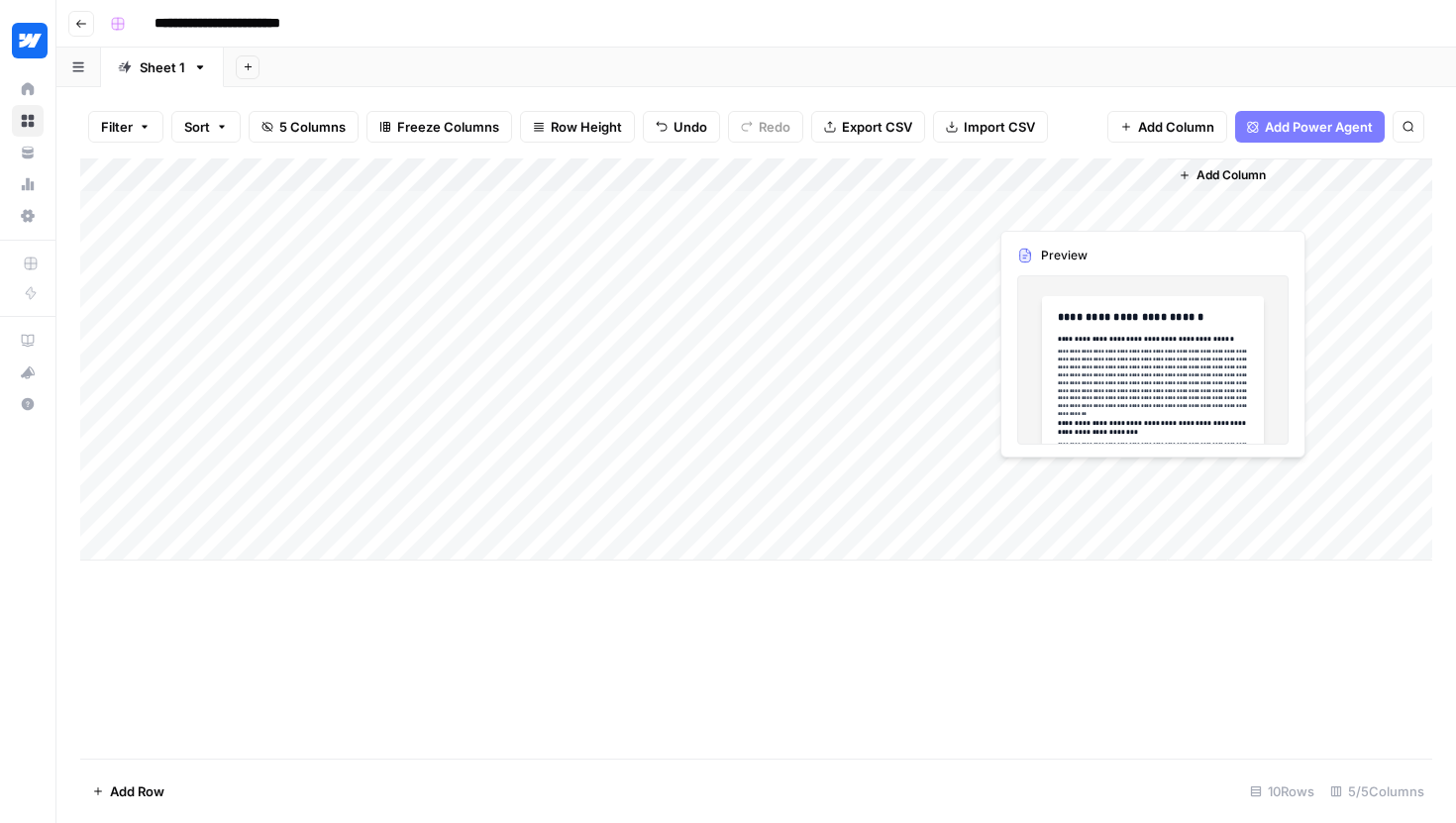 click on "Add Column" at bounding box center [756, 360] 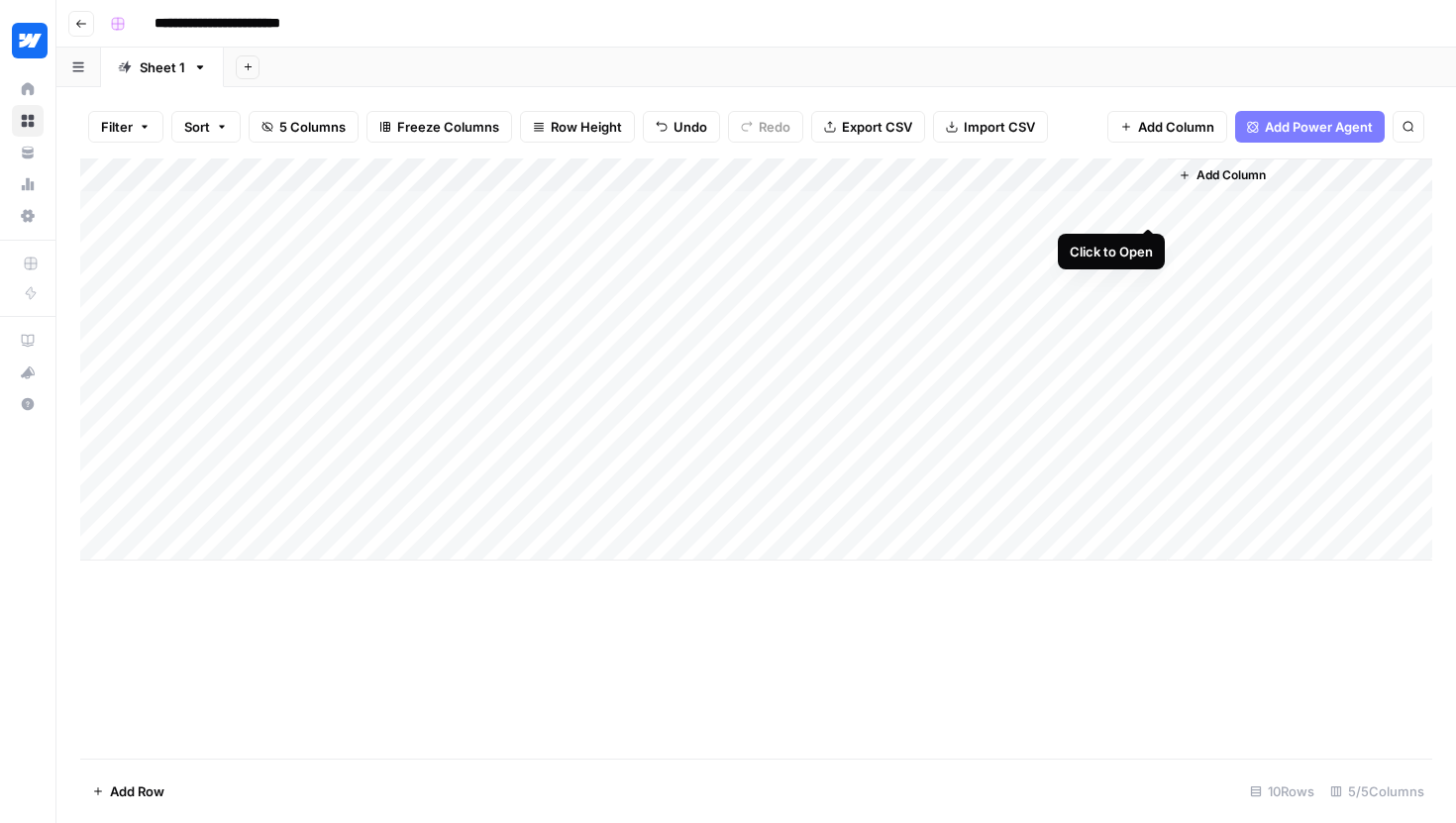 click on "Add Column" at bounding box center [756, 360] 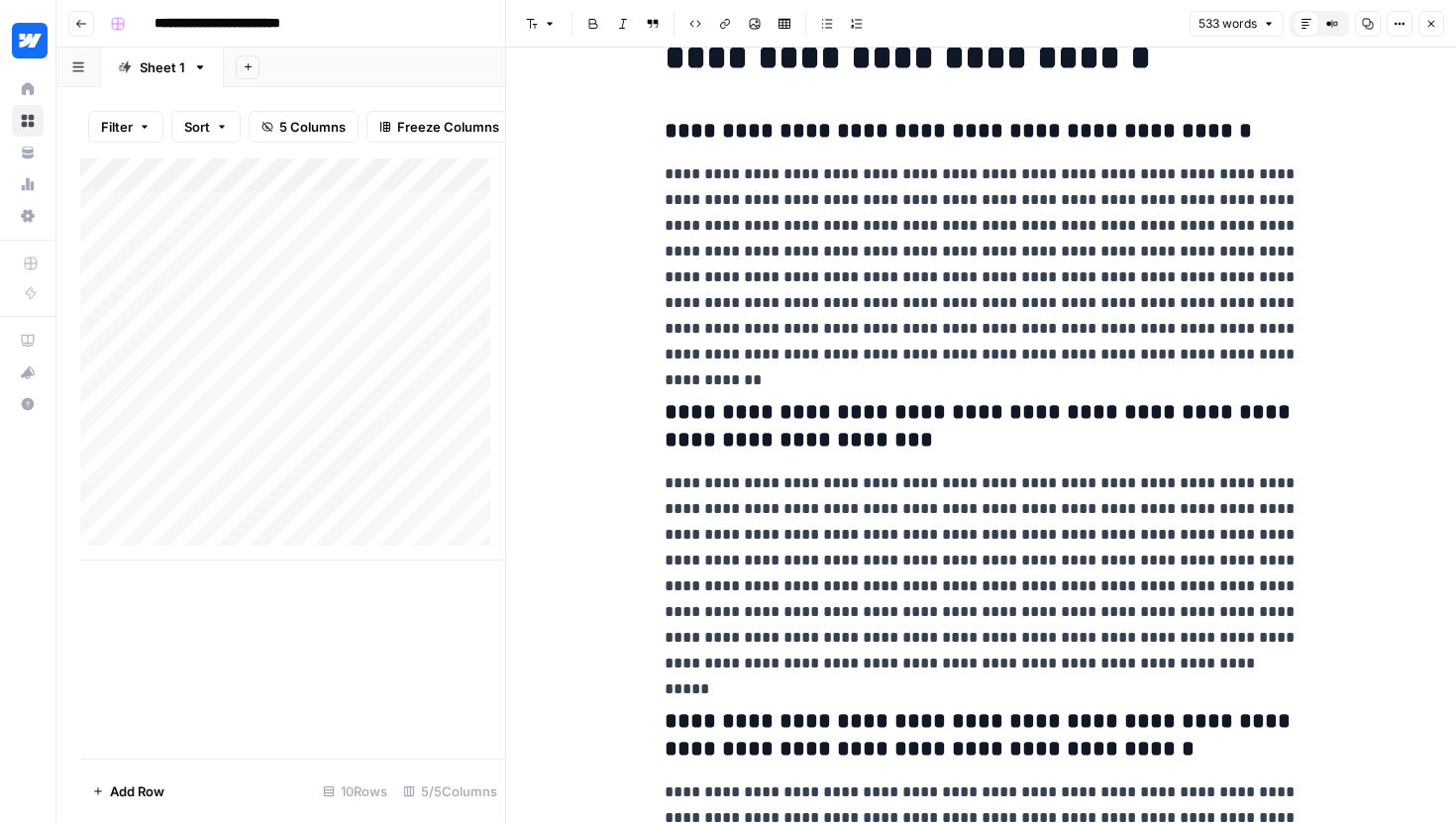 scroll, scrollTop: 0, scrollLeft: 0, axis: both 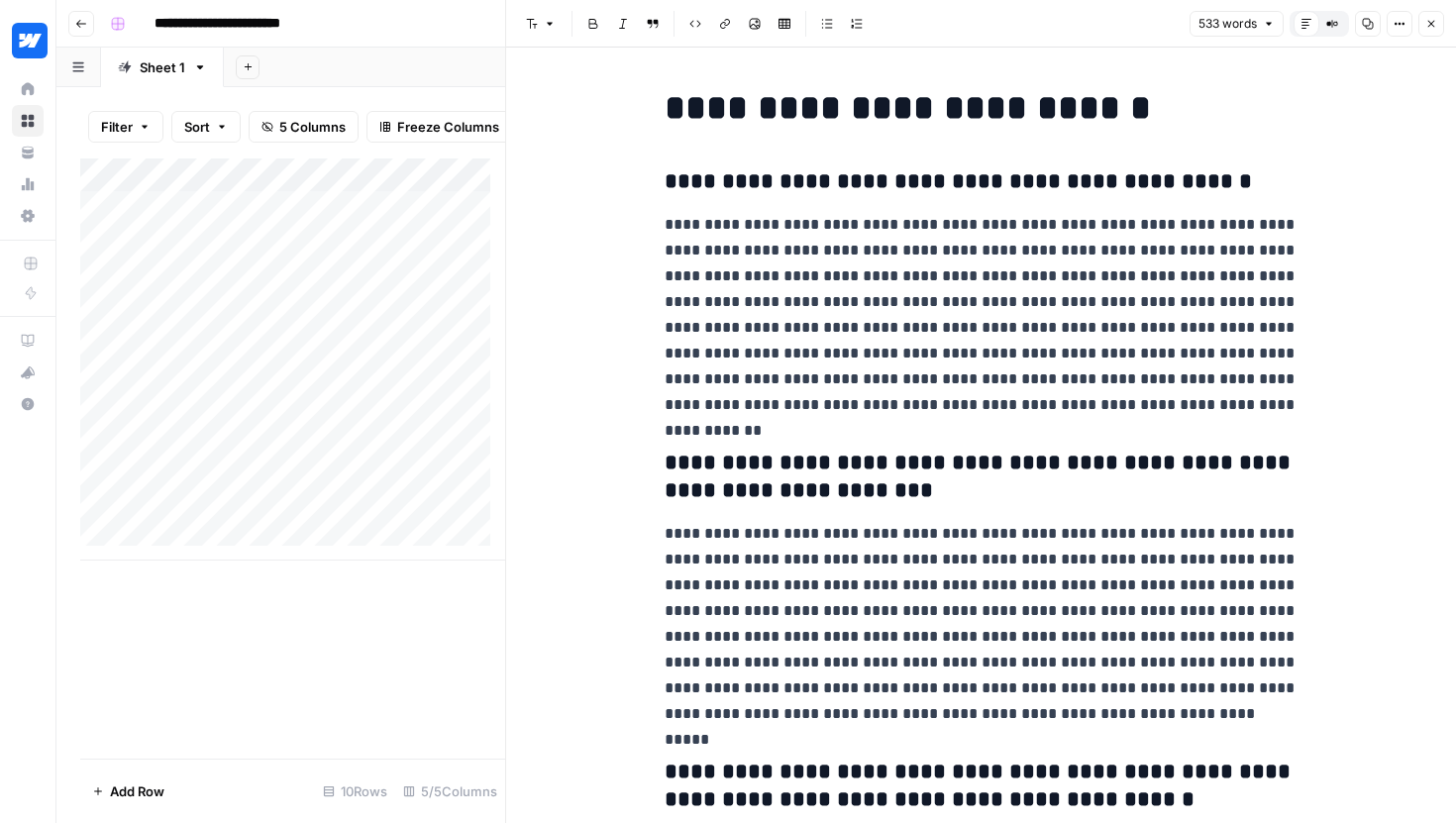 click 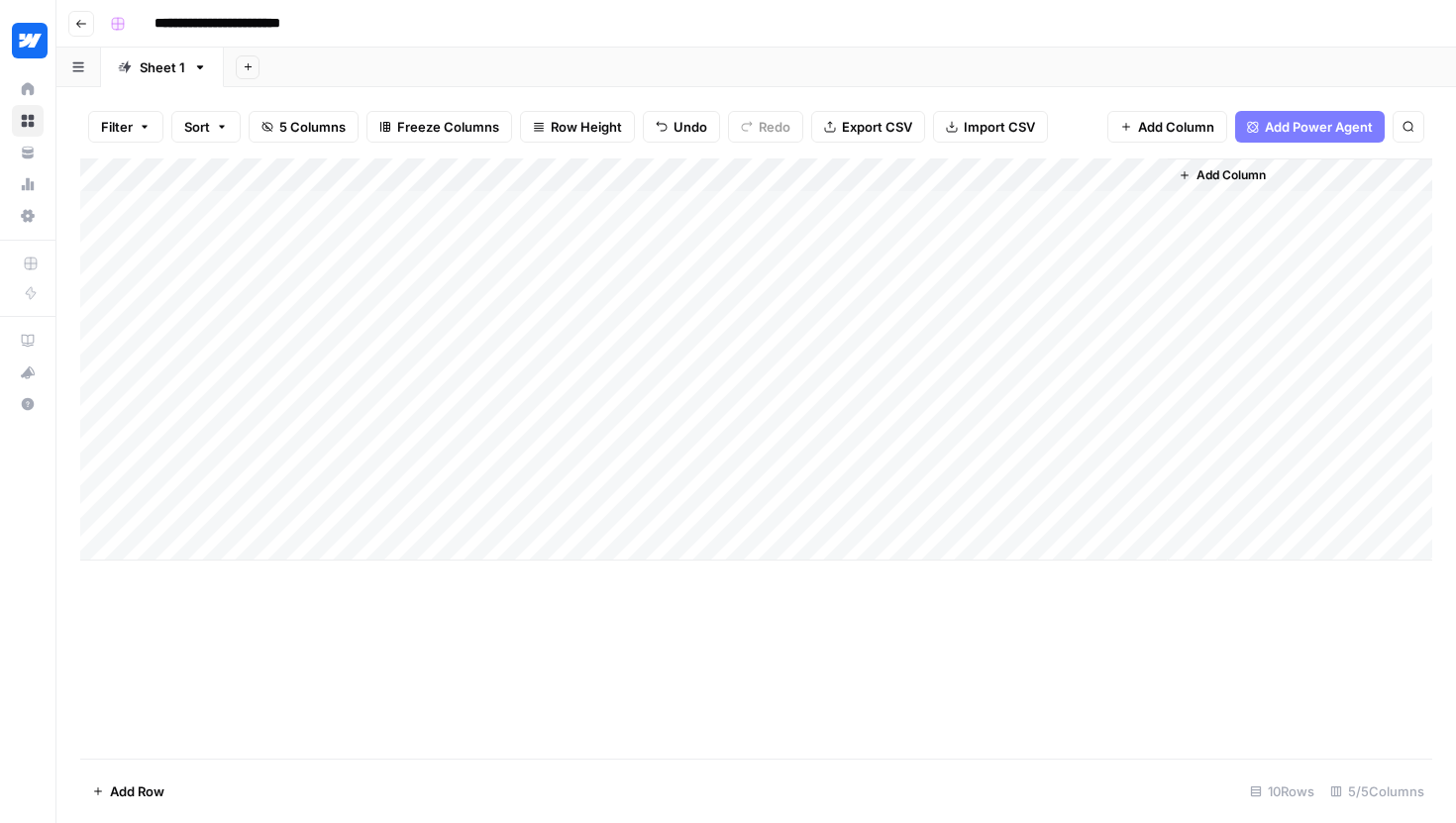 click on "Add Column" at bounding box center [756, 360] 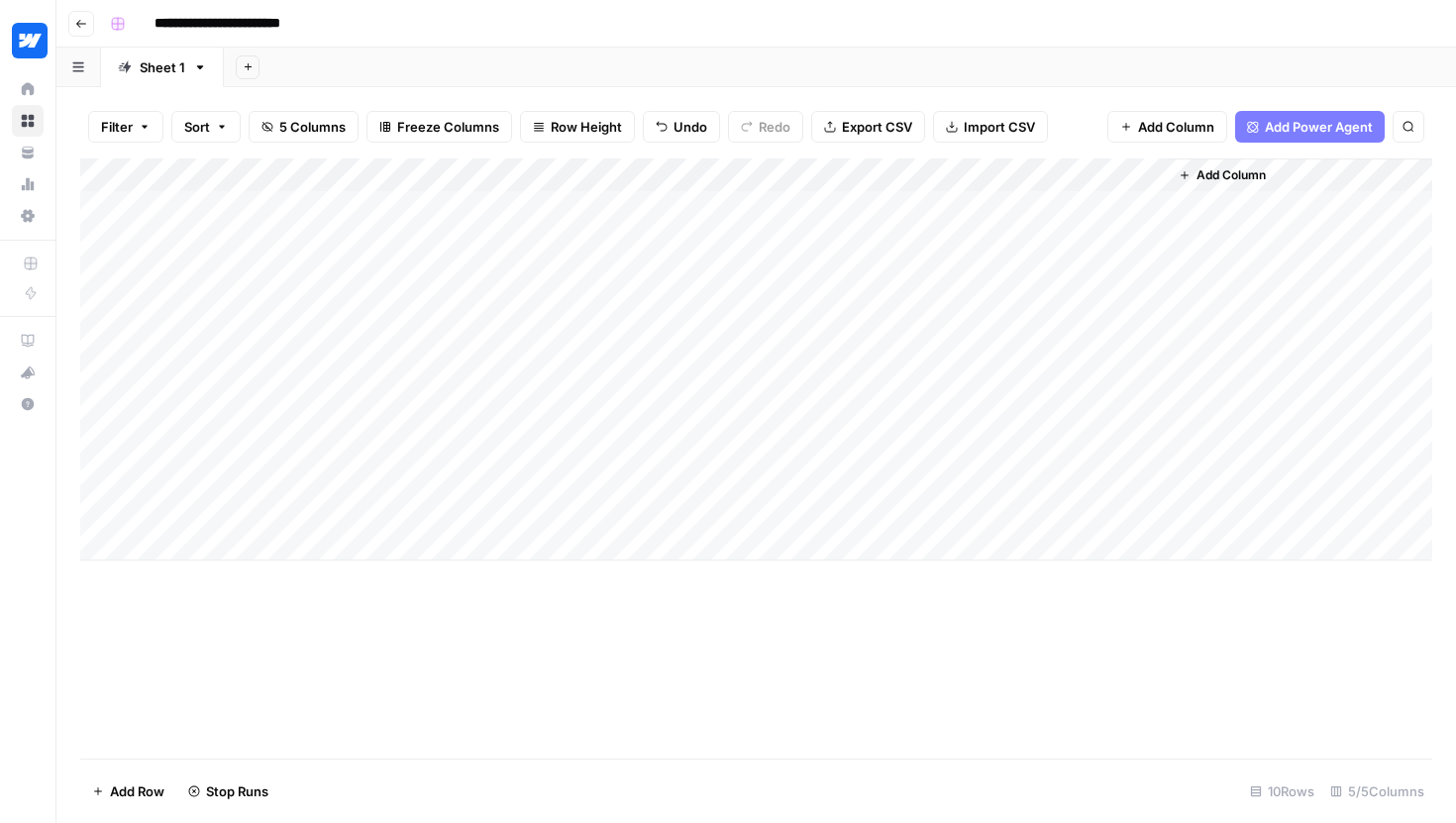 click on "Add Column" at bounding box center [756, 360] 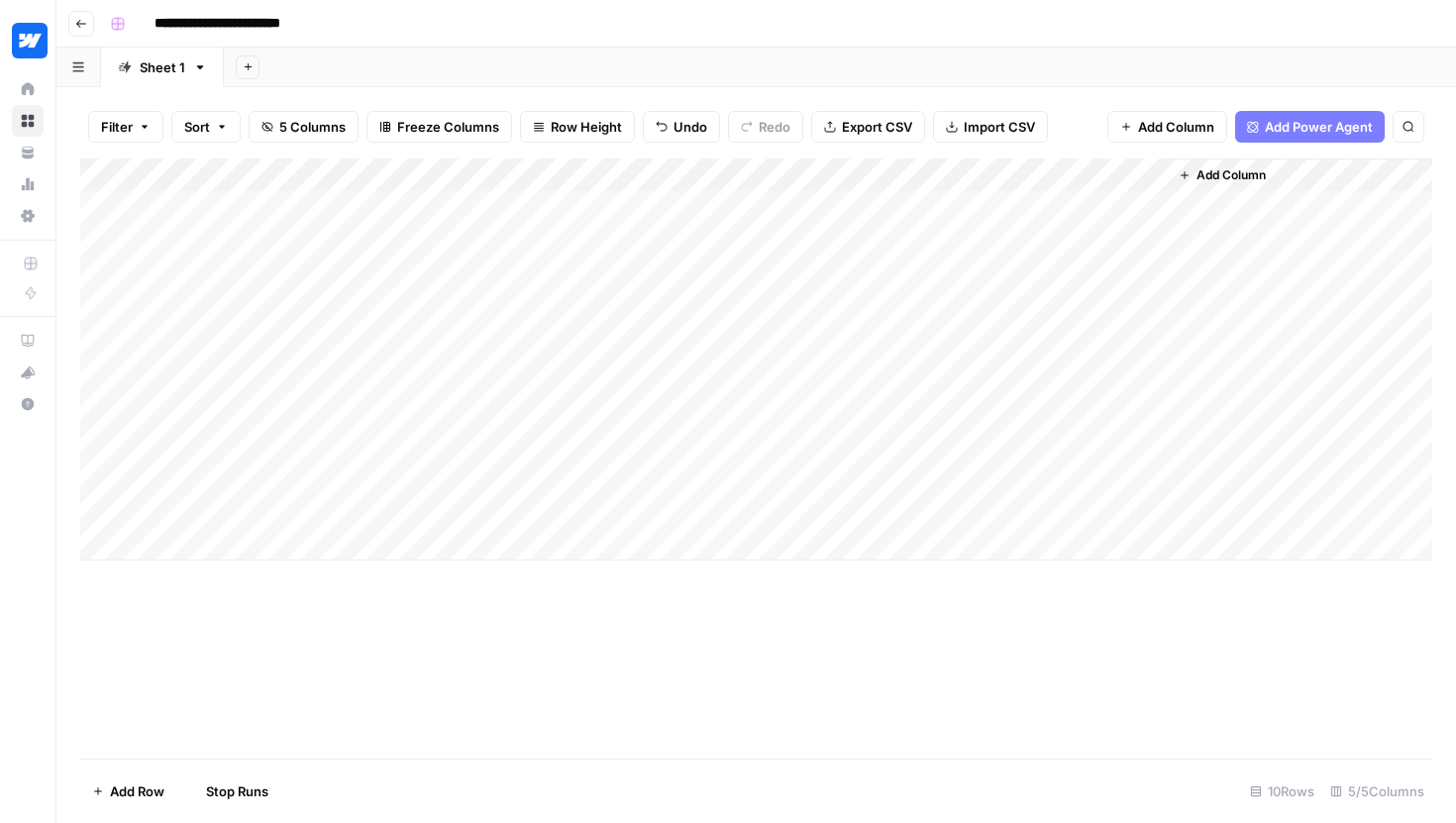 click on "Add Column" at bounding box center [756, 360] 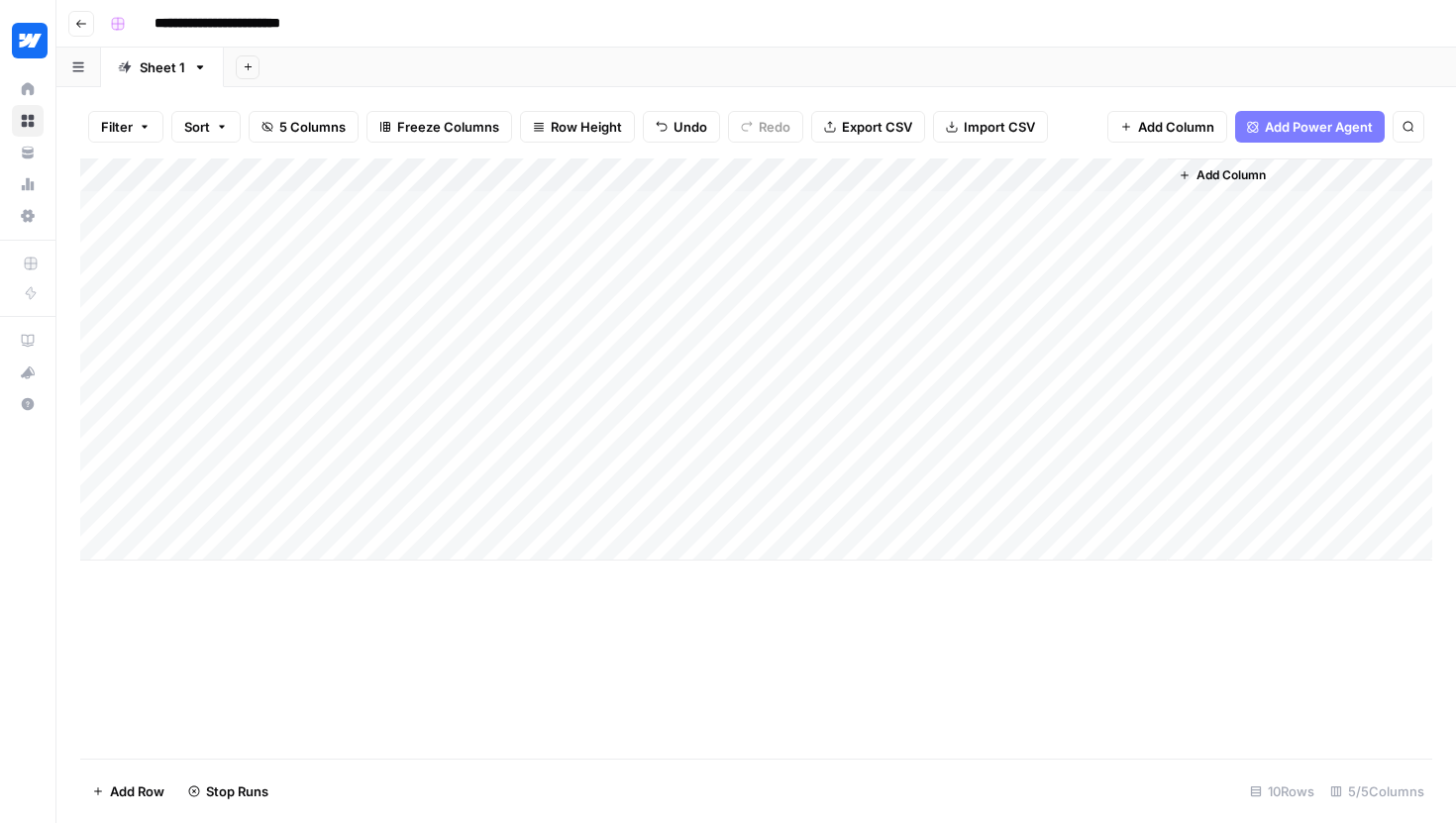 click on "Add Column" at bounding box center (756, 360) 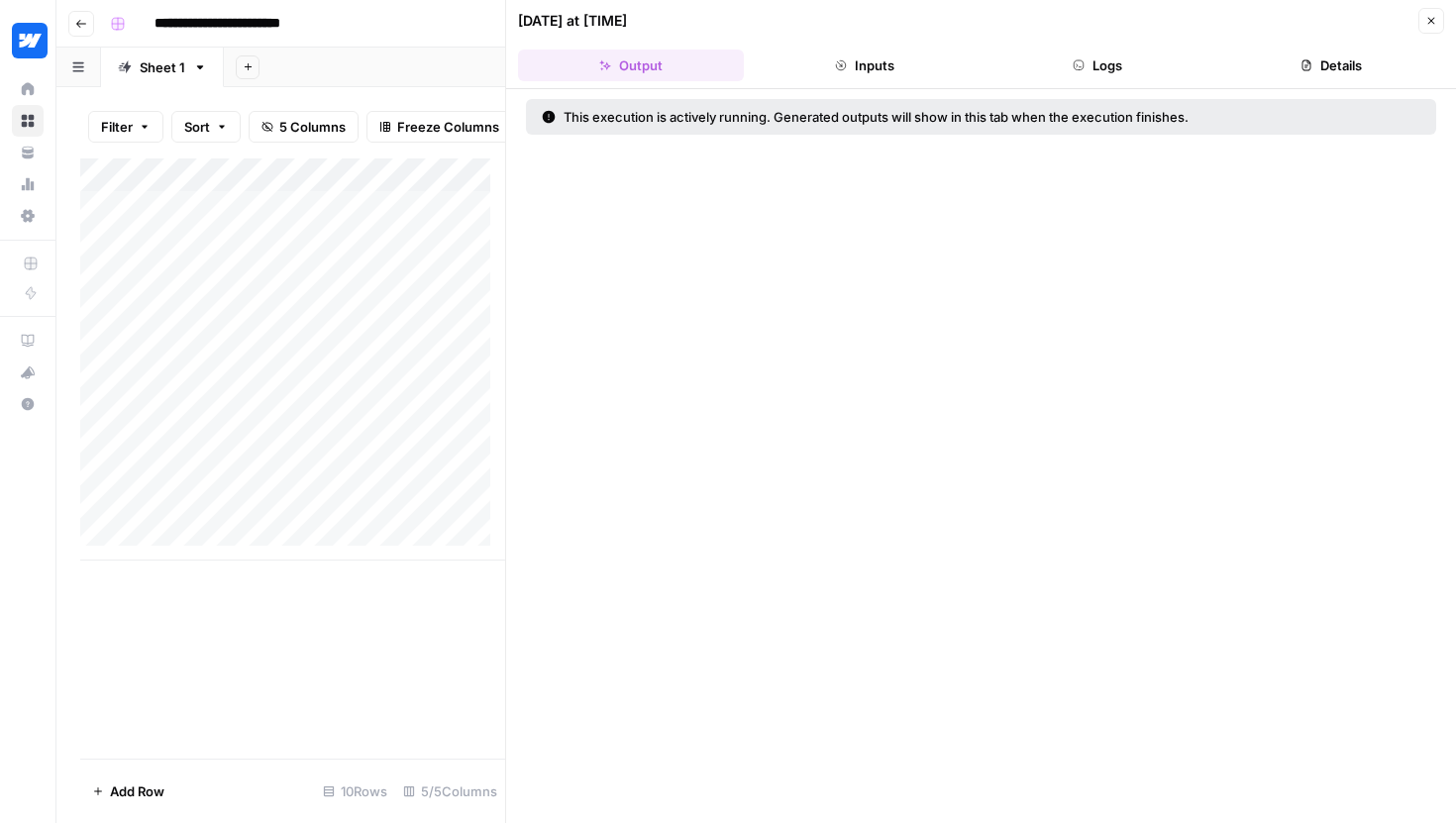 click 